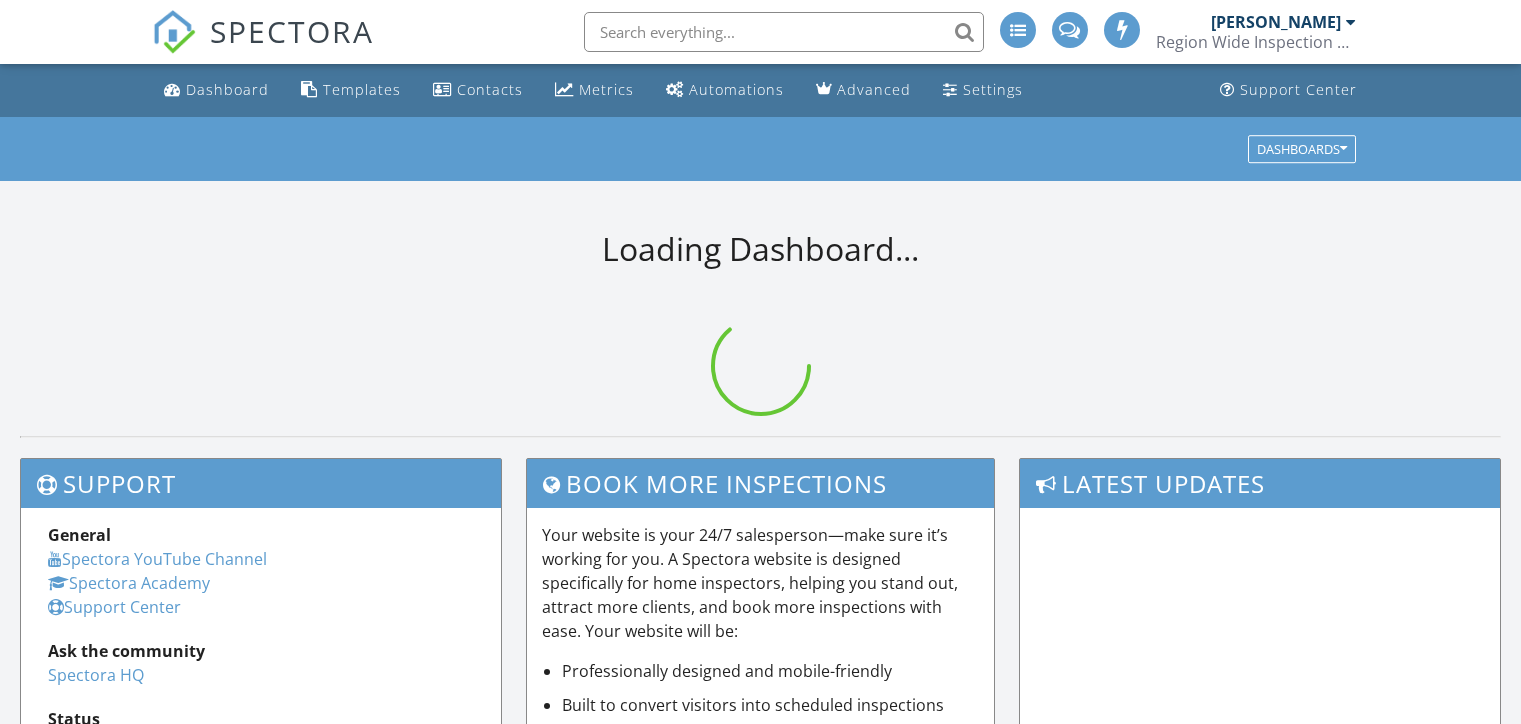 scroll, scrollTop: 0, scrollLeft: 0, axis: both 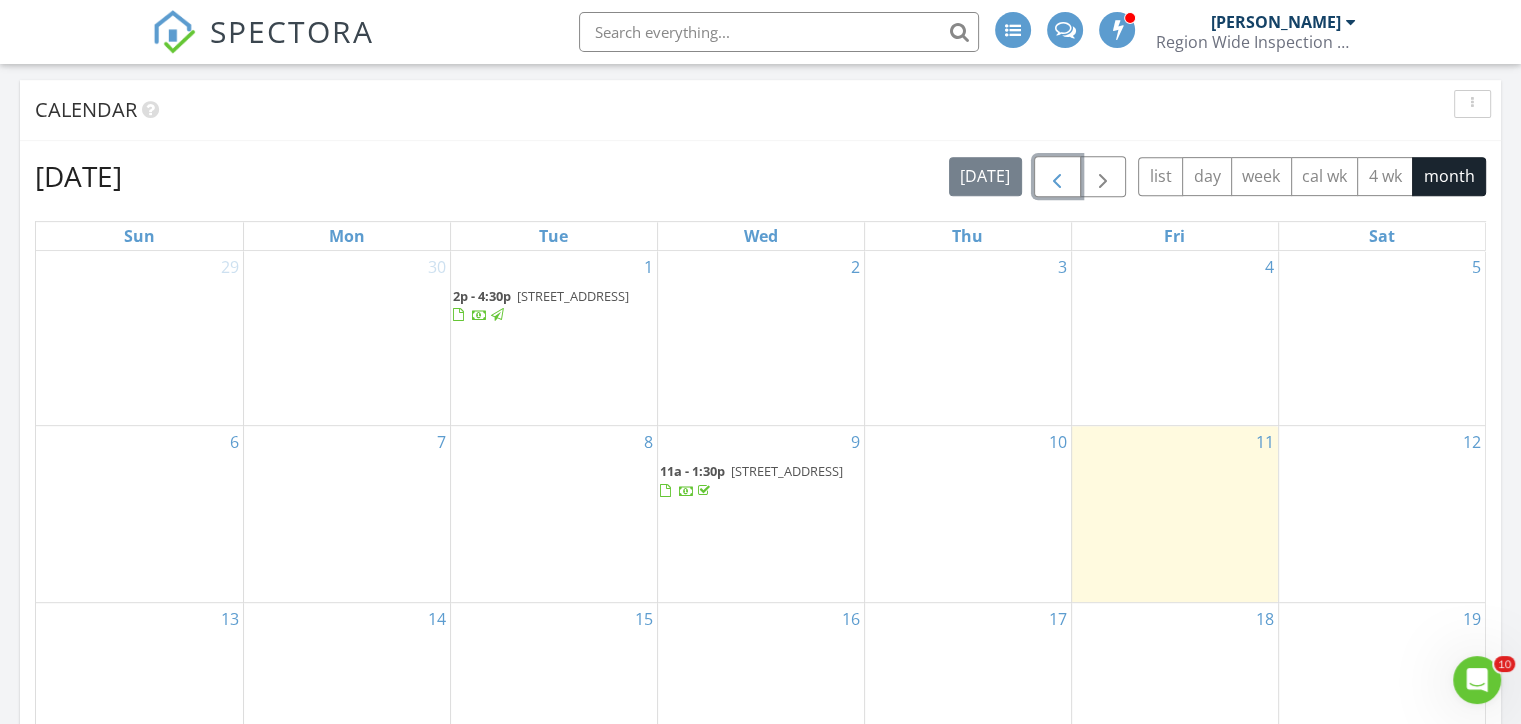 click at bounding box center (1057, 177) 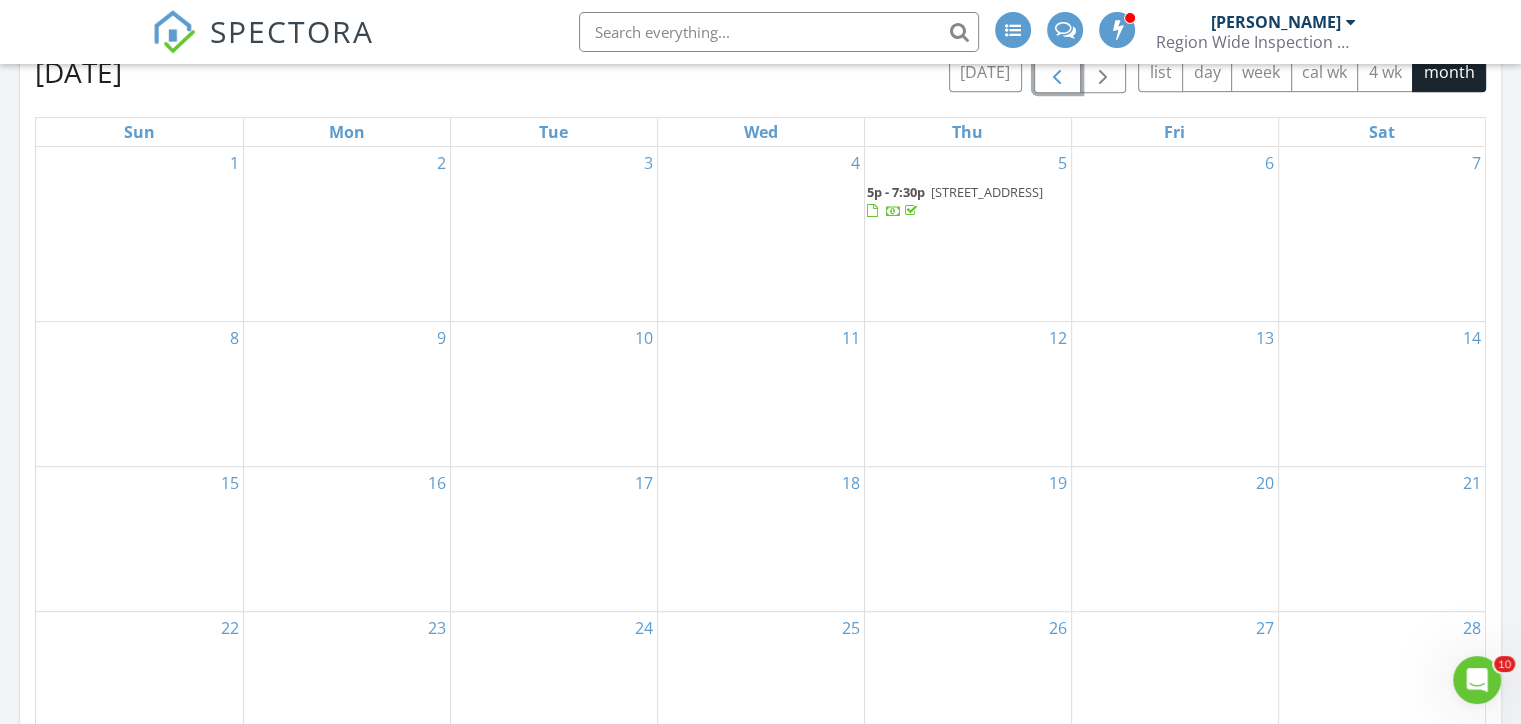 scroll, scrollTop: 900, scrollLeft: 0, axis: vertical 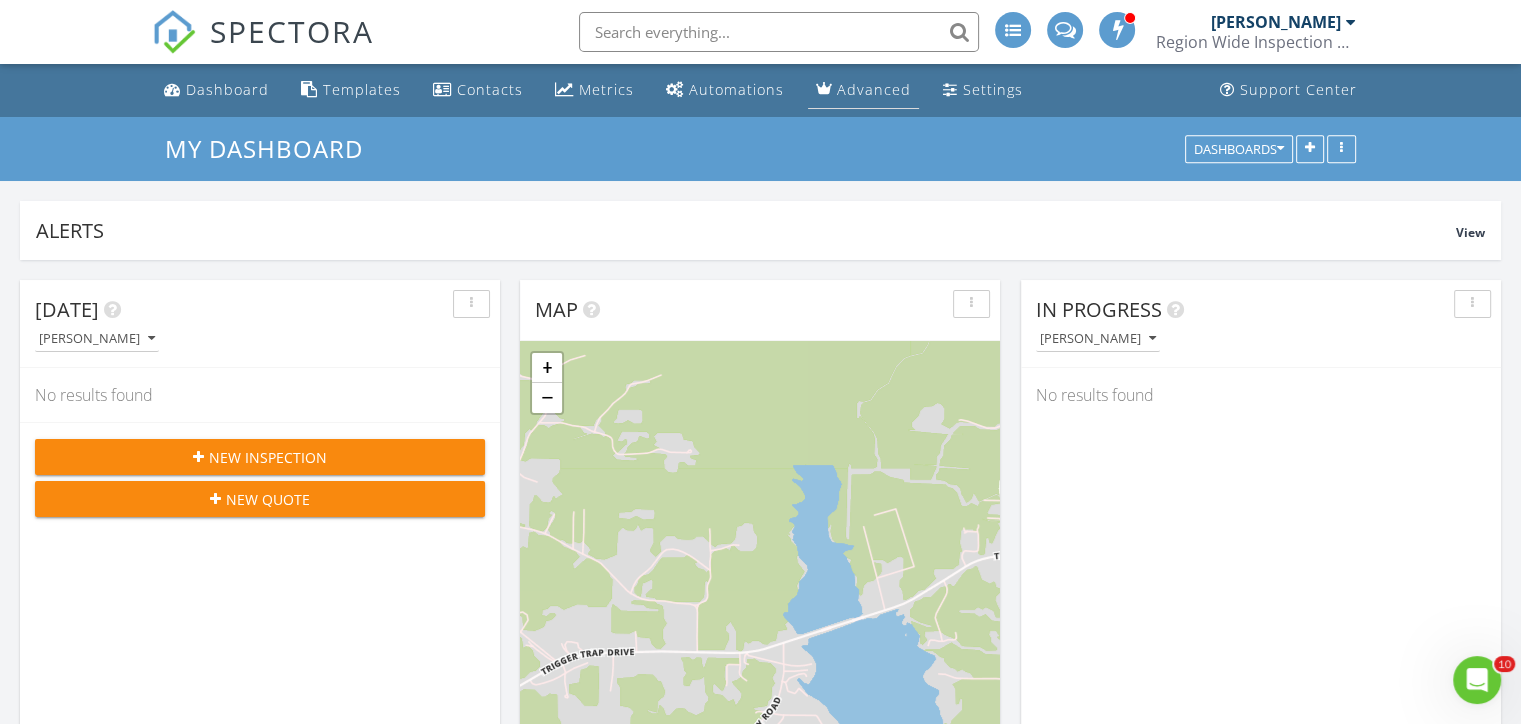 click on "Advanced" at bounding box center [874, 89] 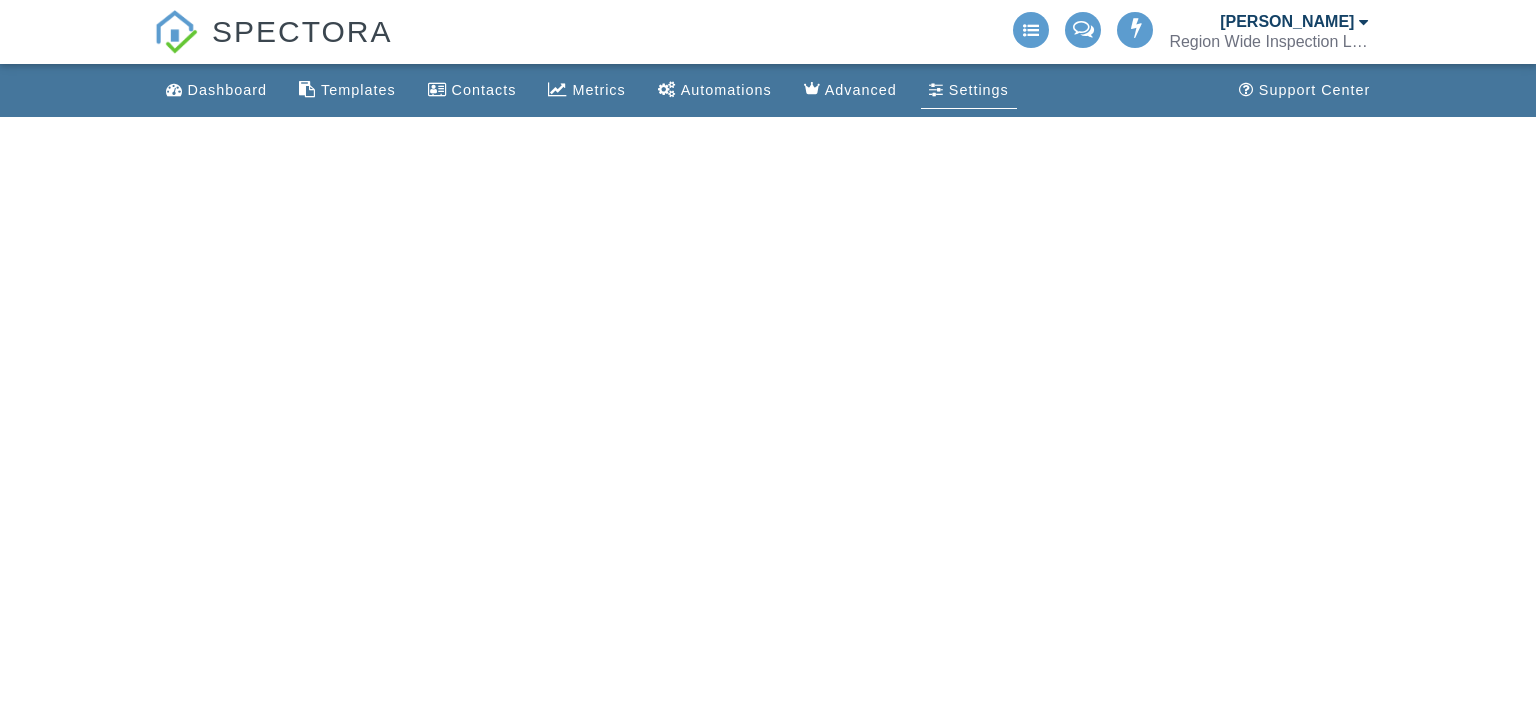 scroll, scrollTop: 0, scrollLeft: 0, axis: both 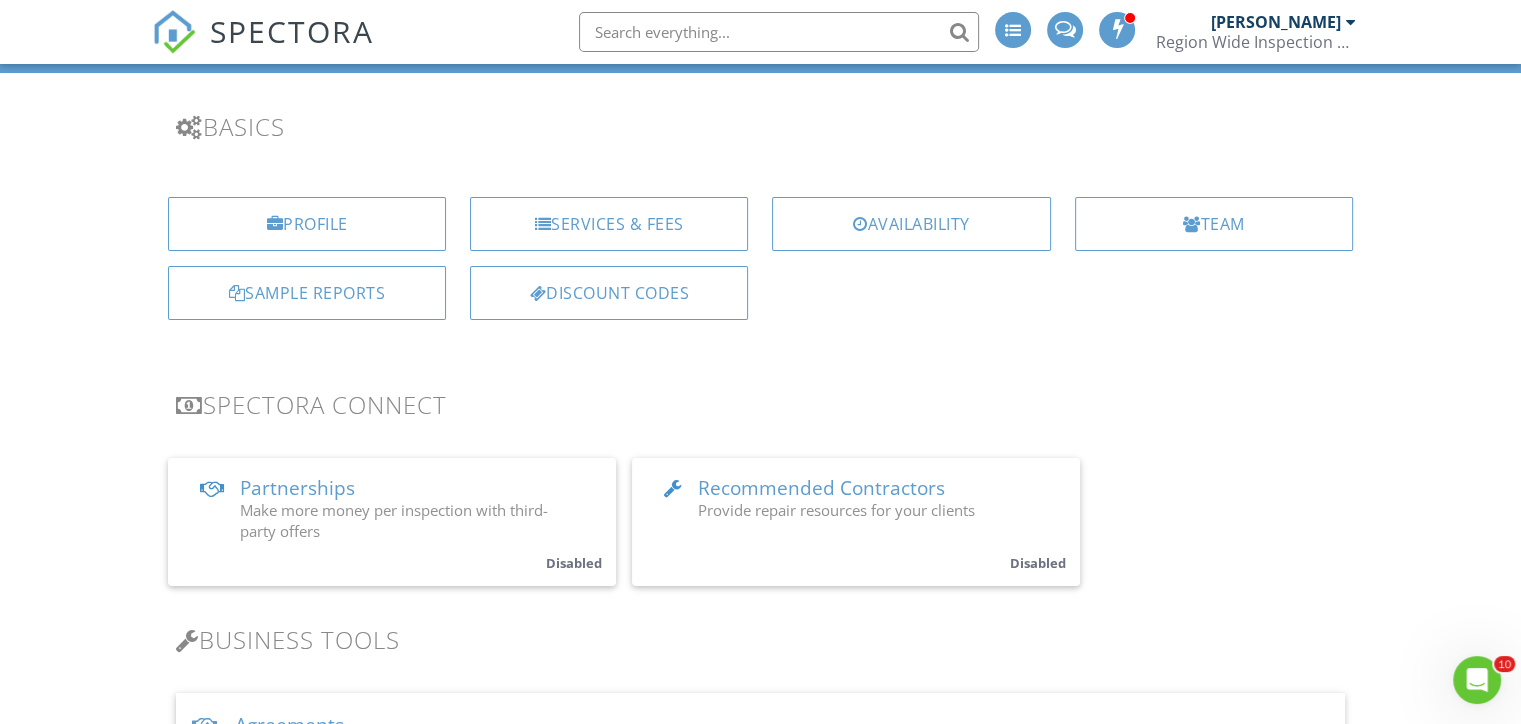 click on "Profile" at bounding box center [307, 224] 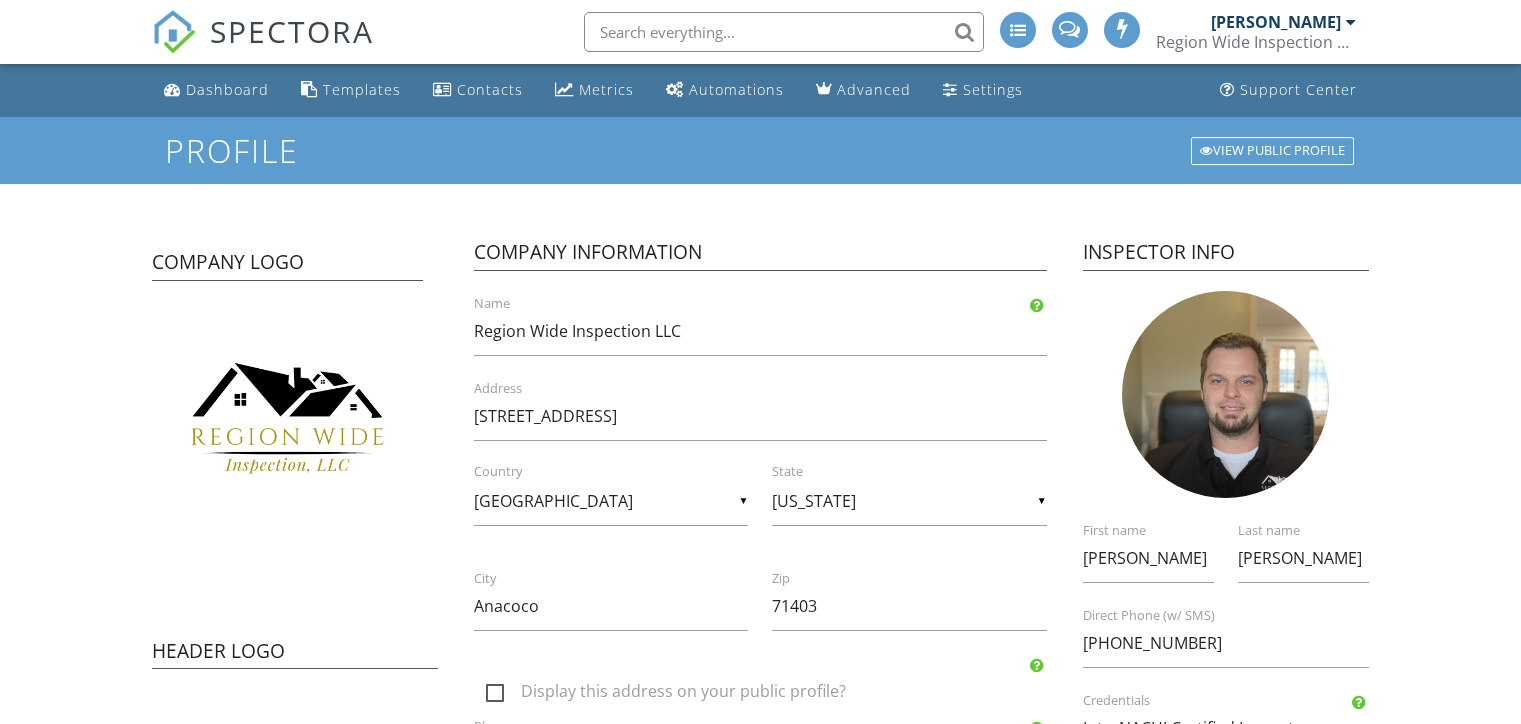 scroll, scrollTop: 0, scrollLeft: 0, axis: both 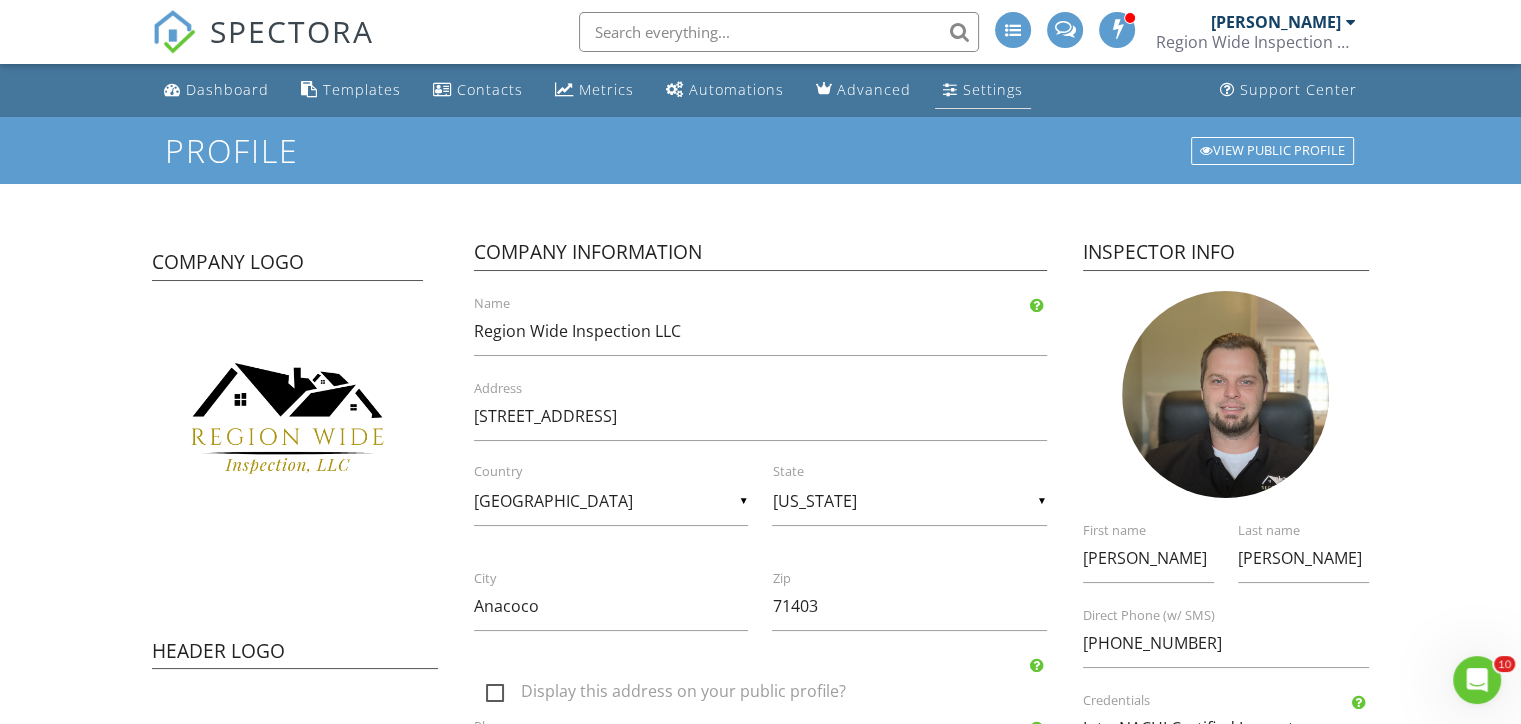 click on "Settings" at bounding box center [993, 89] 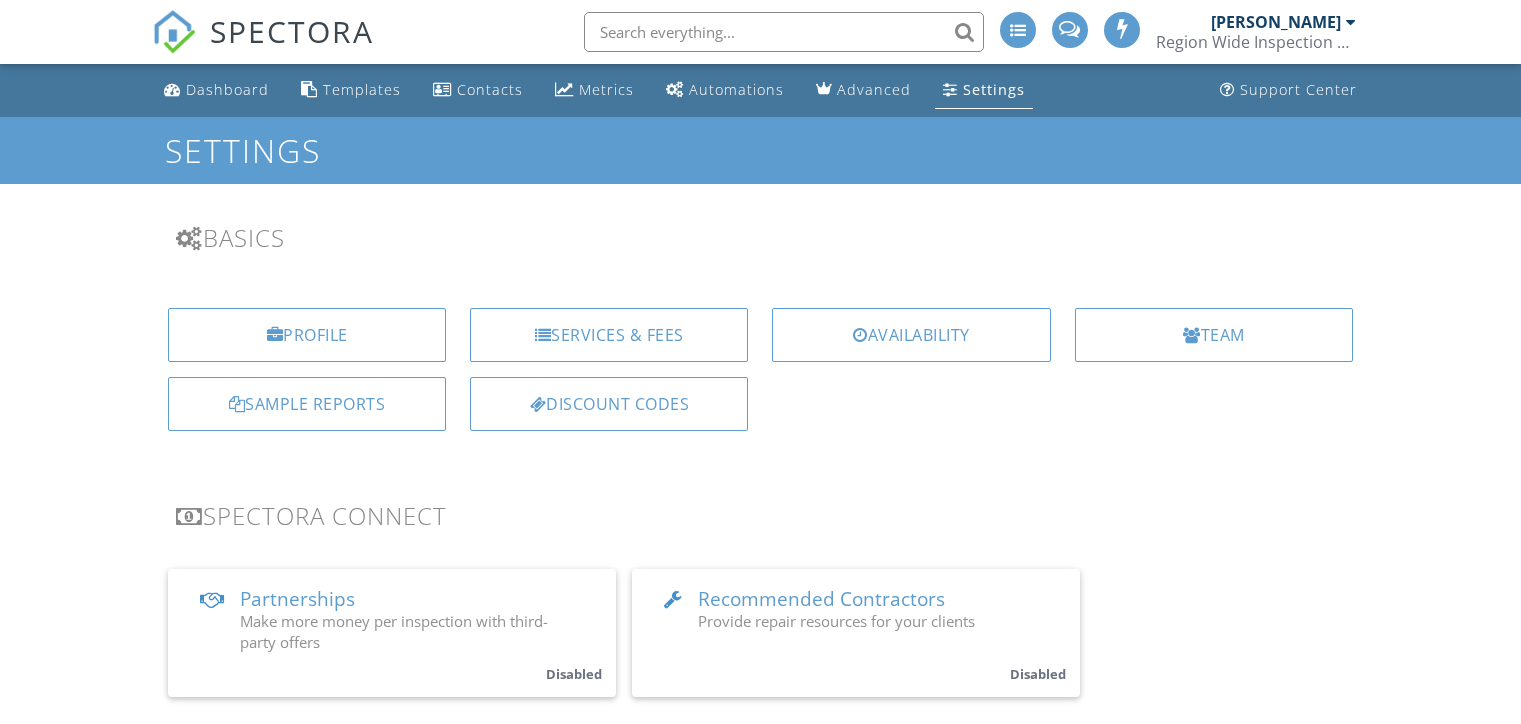 scroll, scrollTop: 0, scrollLeft: 0, axis: both 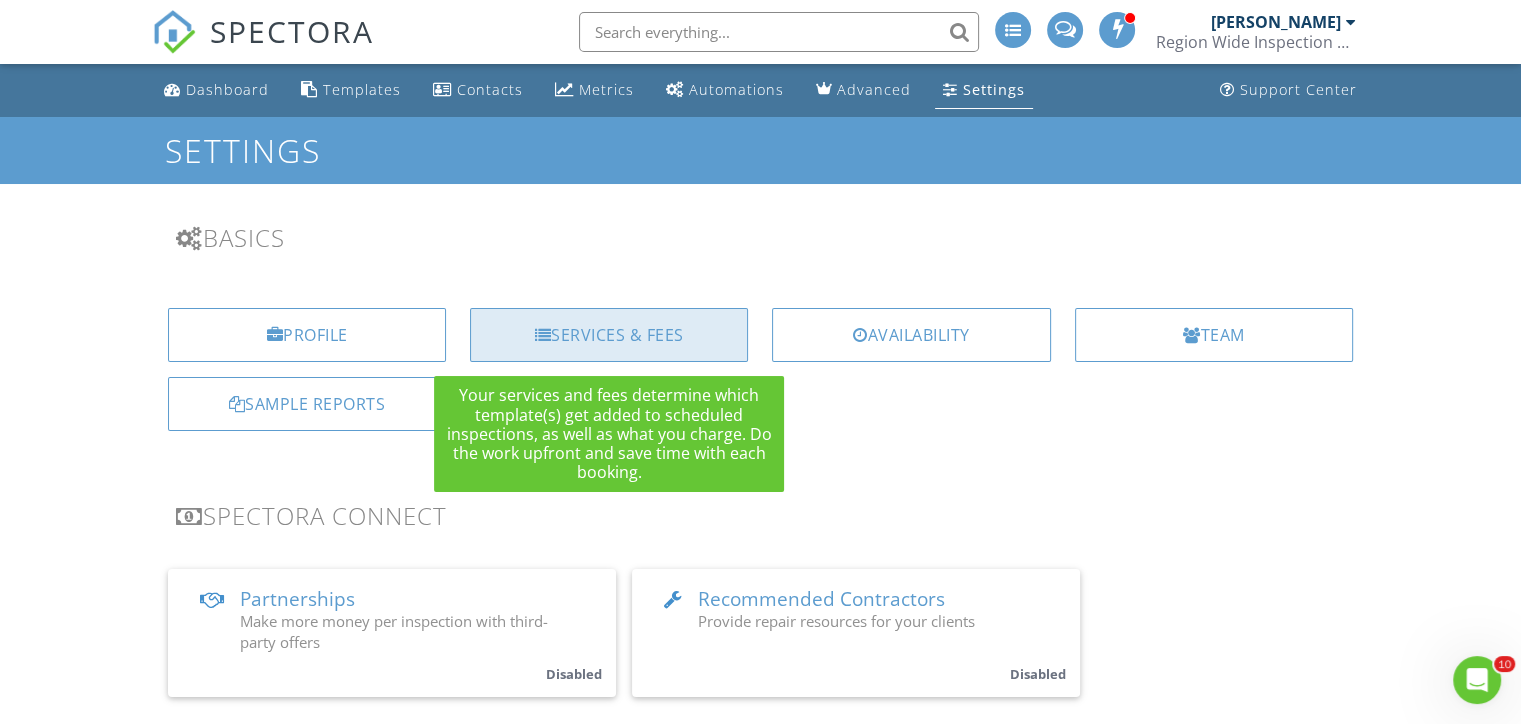 click on "Services & Fees" at bounding box center (609, 335) 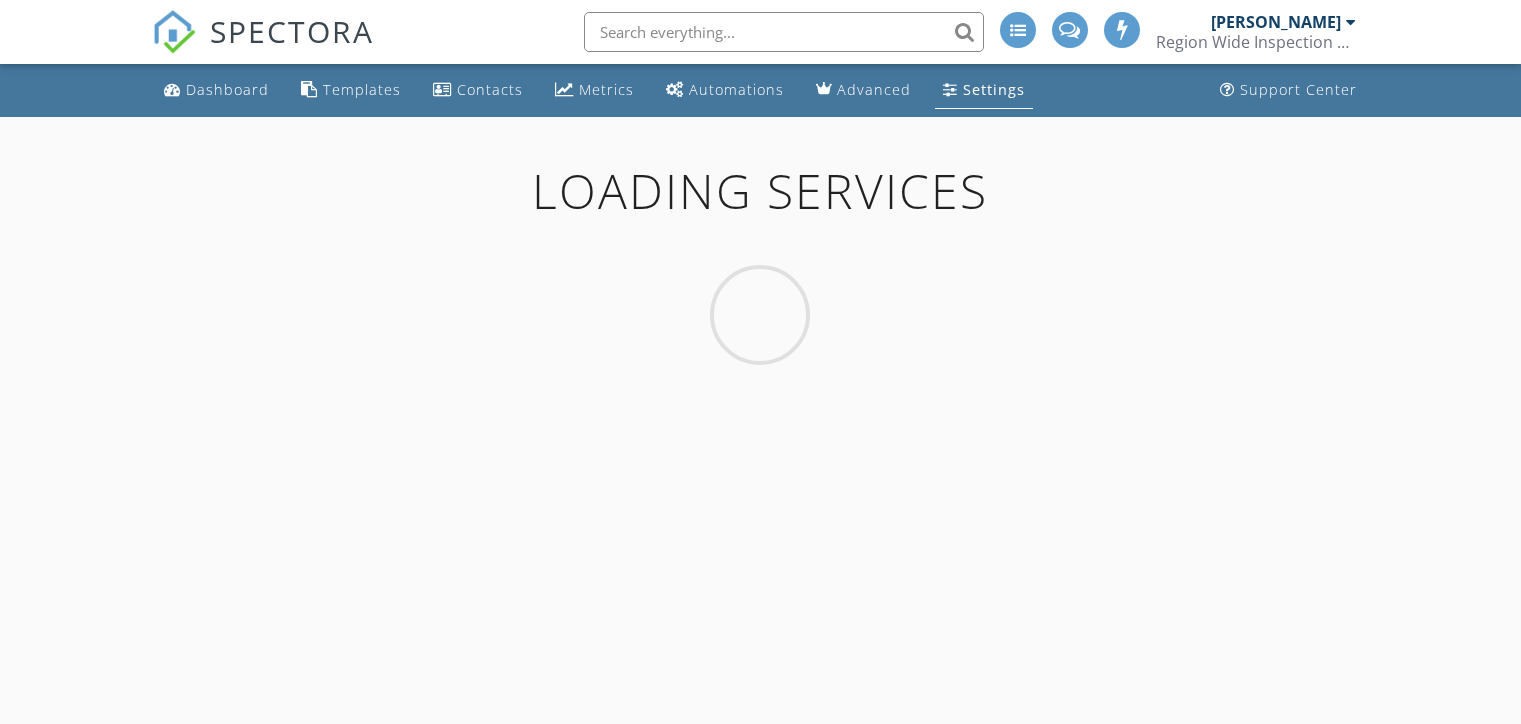 scroll, scrollTop: 0, scrollLeft: 0, axis: both 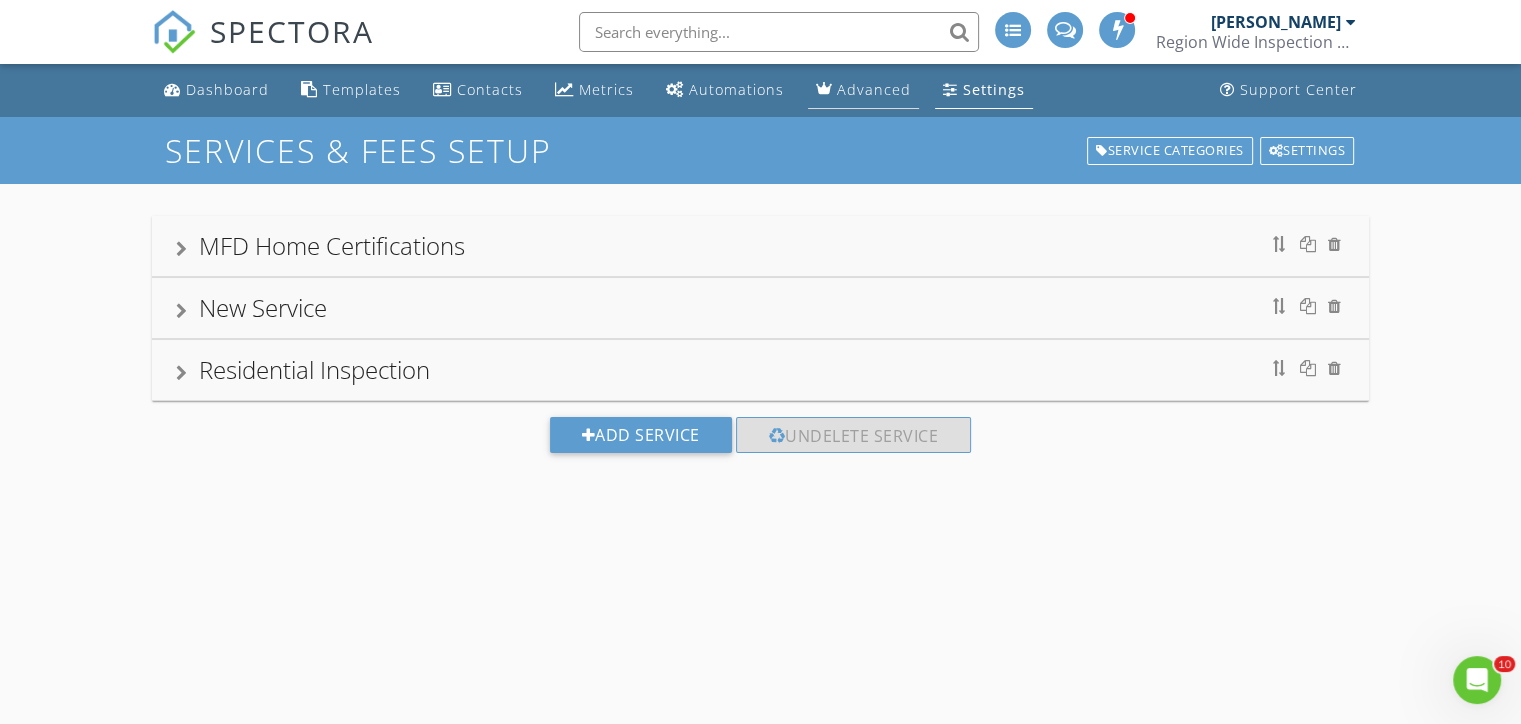 click on "Advanced" at bounding box center (863, 90) 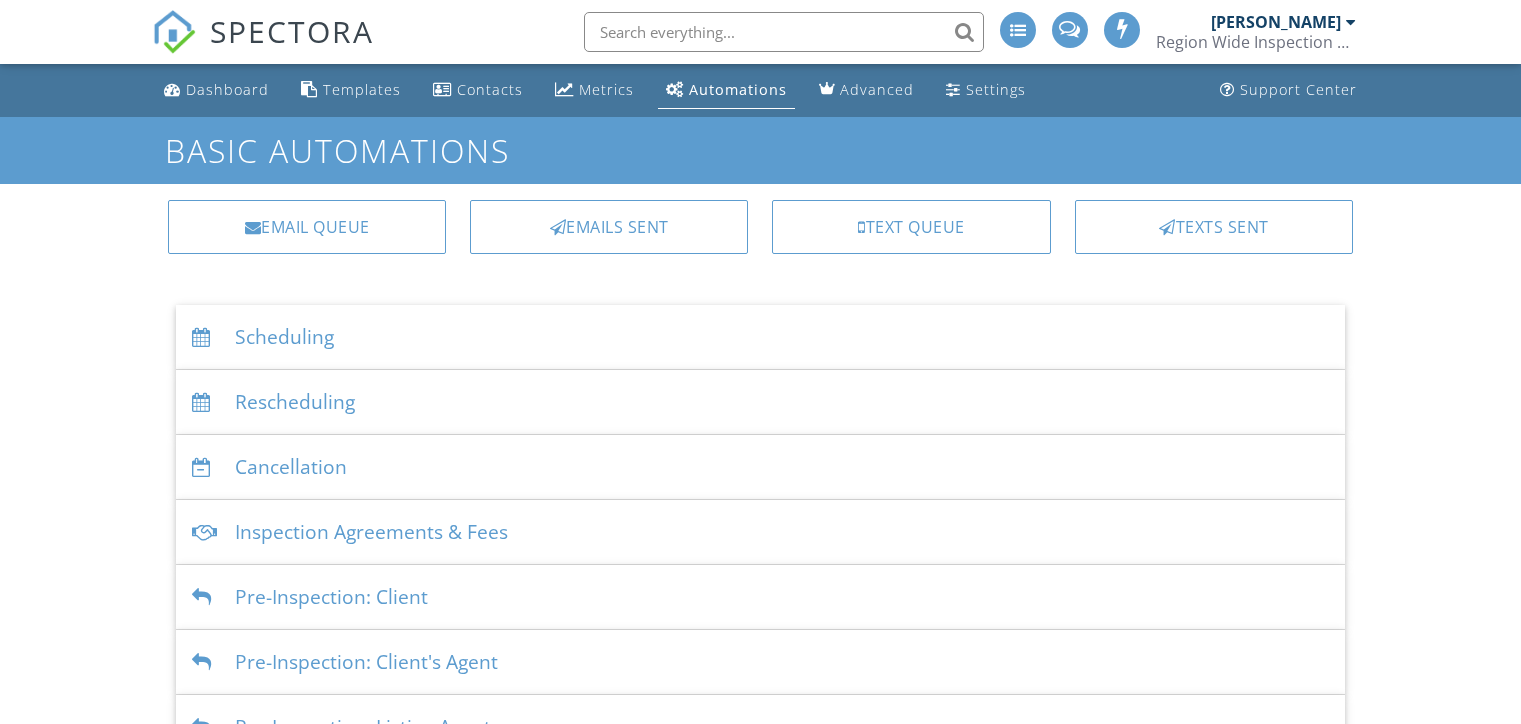 scroll, scrollTop: 0, scrollLeft: 0, axis: both 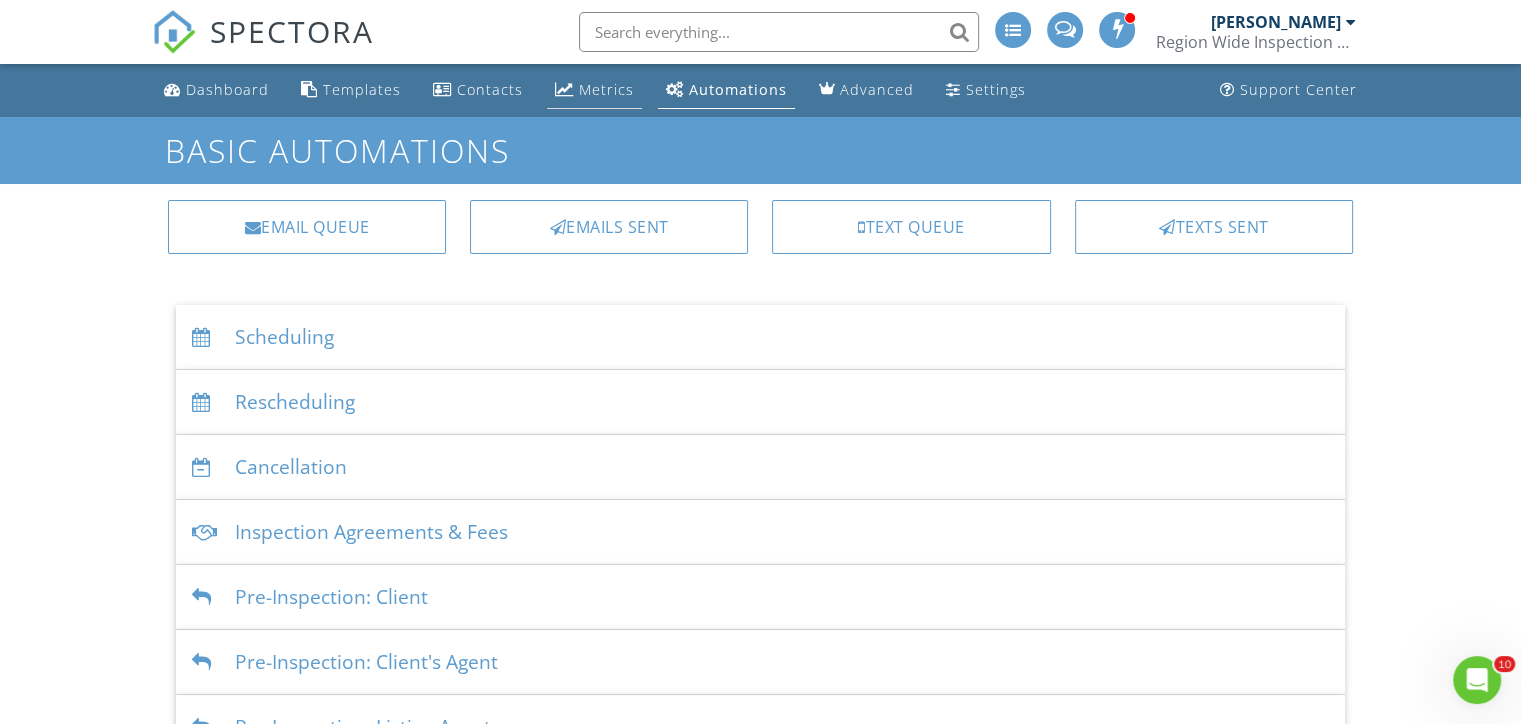 click on "Metrics" at bounding box center (606, 89) 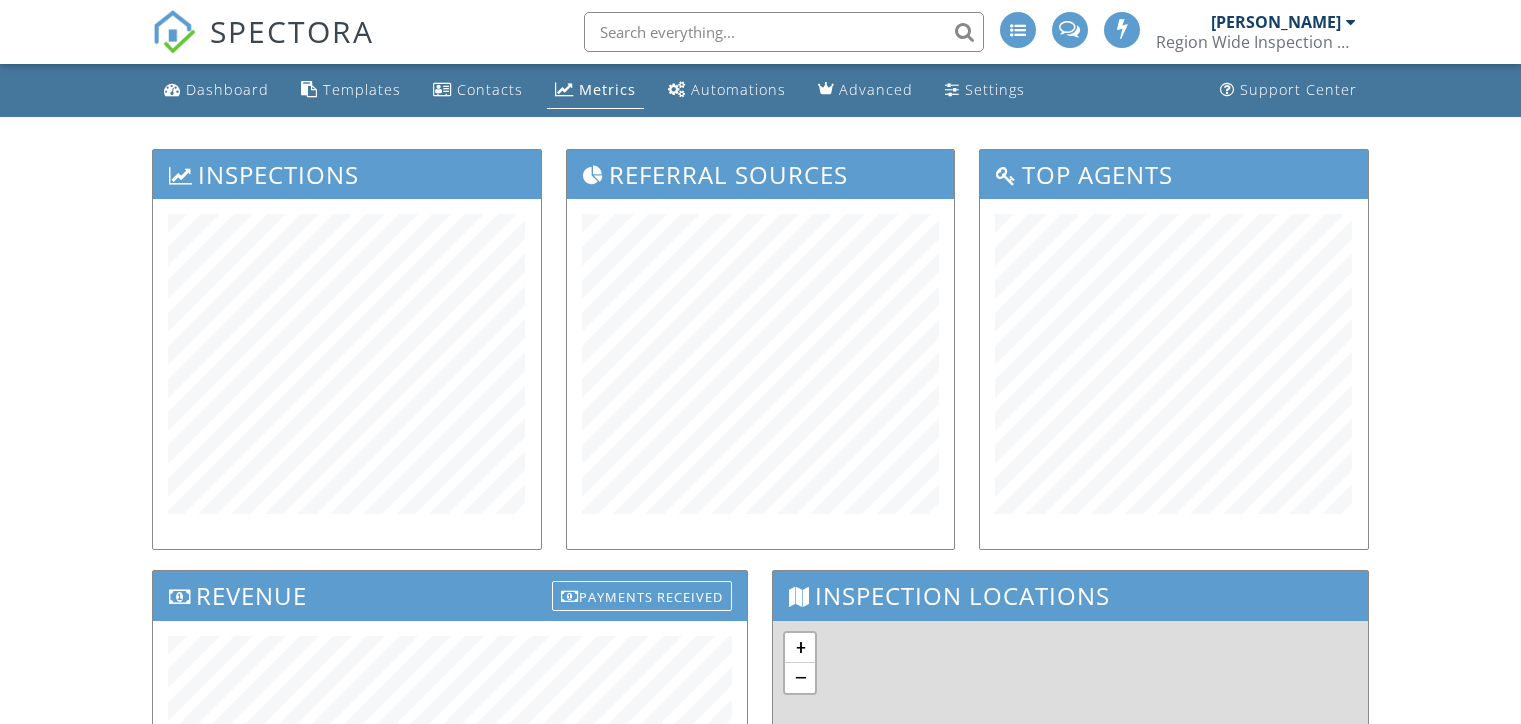 scroll, scrollTop: 0, scrollLeft: 0, axis: both 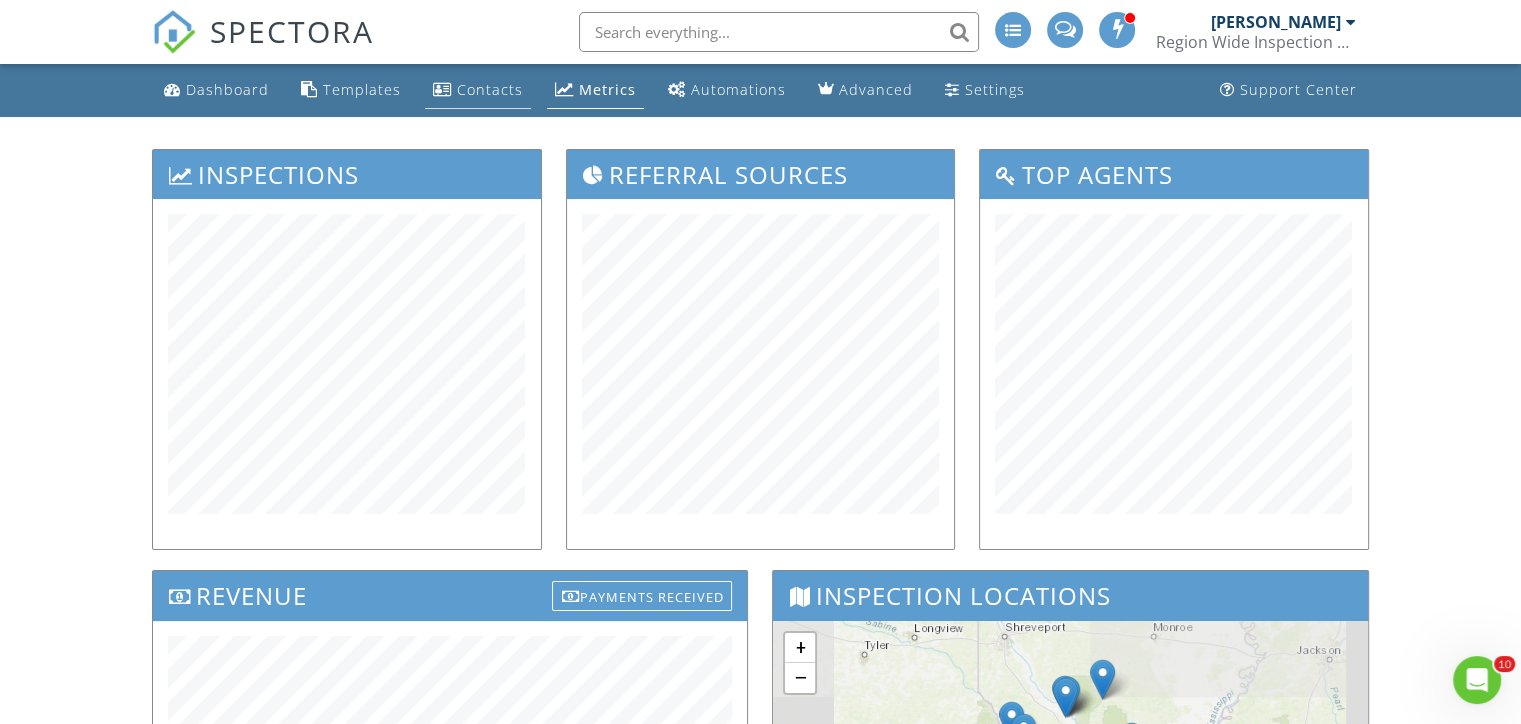 click on "Contacts" at bounding box center [490, 89] 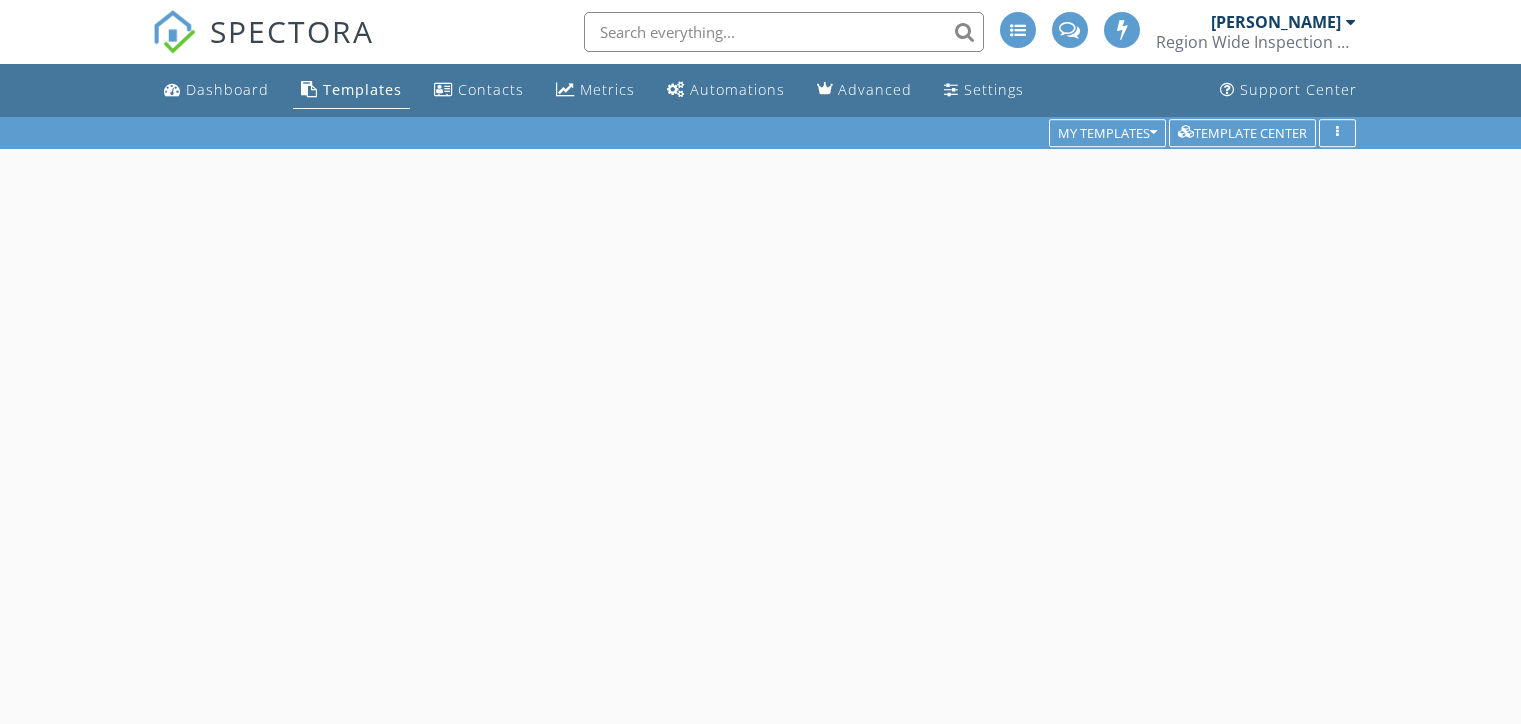 scroll, scrollTop: 0, scrollLeft: 0, axis: both 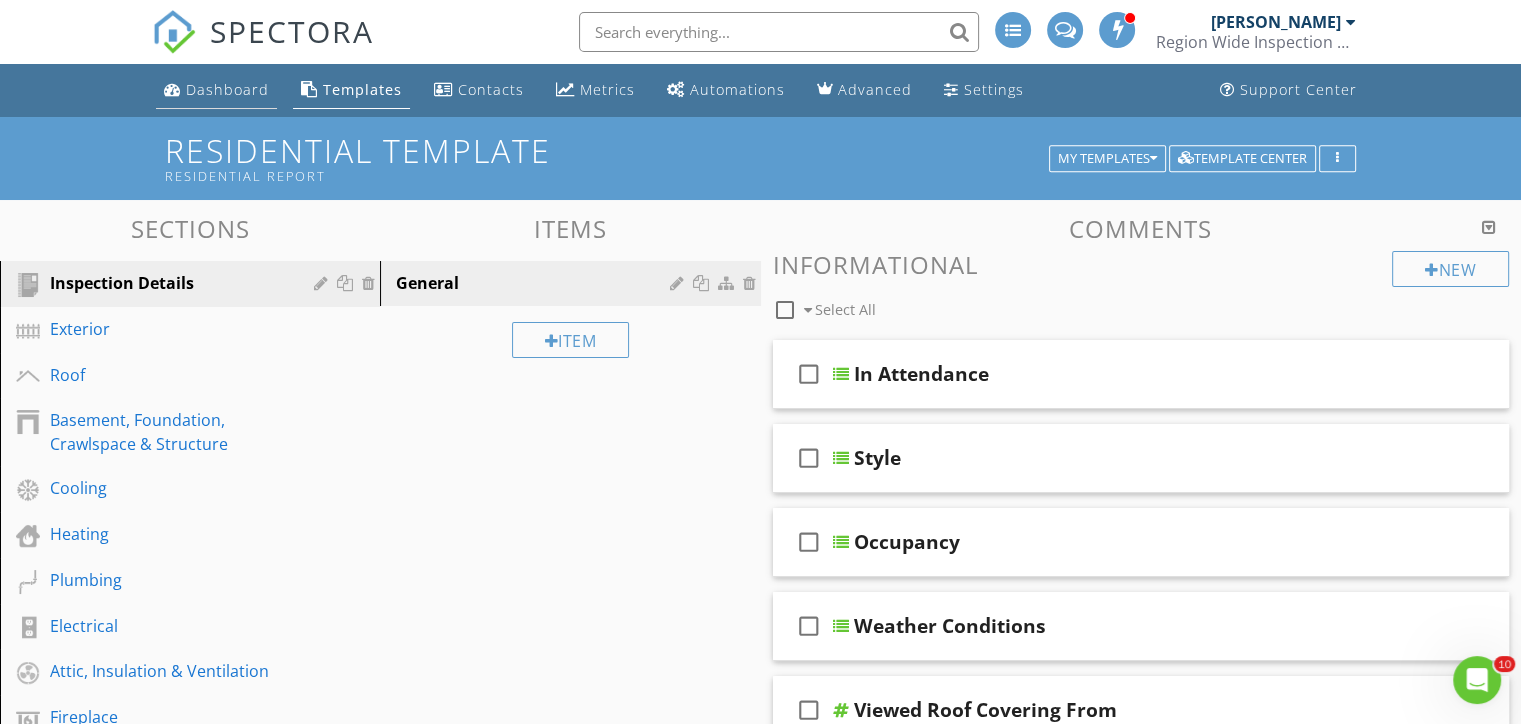 click on "Dashboard" at bounding box center (227, 89) 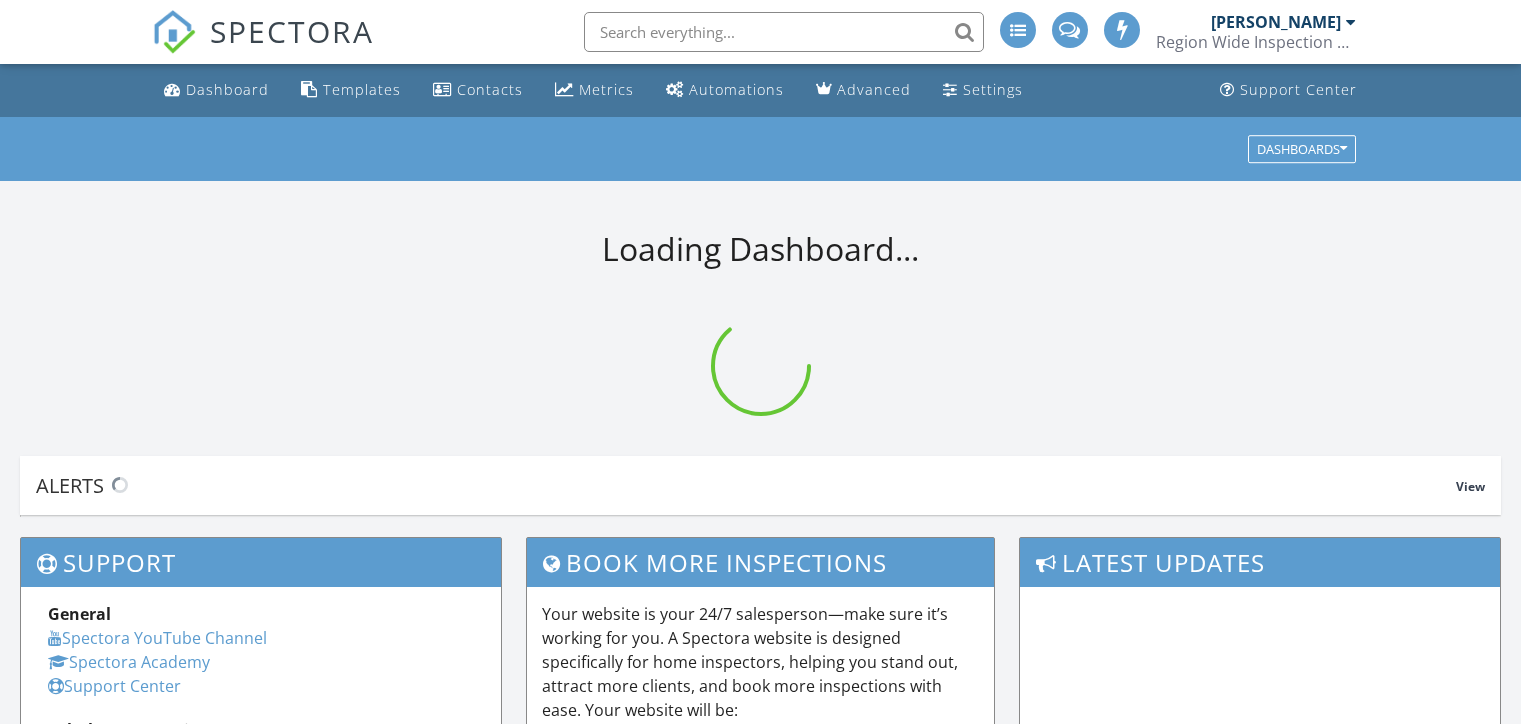 scroll, scrollTop: 0, scrollLeft: 0, axis: both 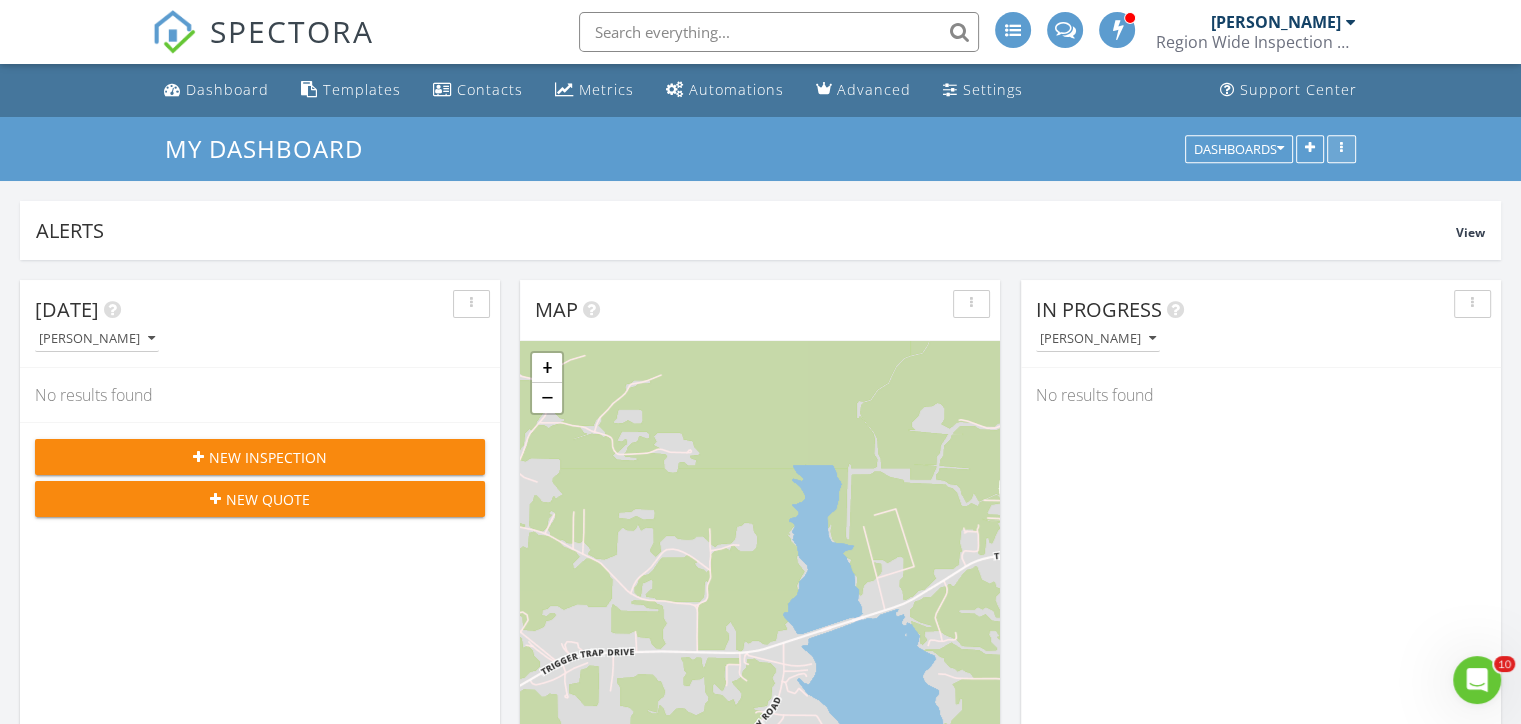 click at bounding box center (1341, 149) 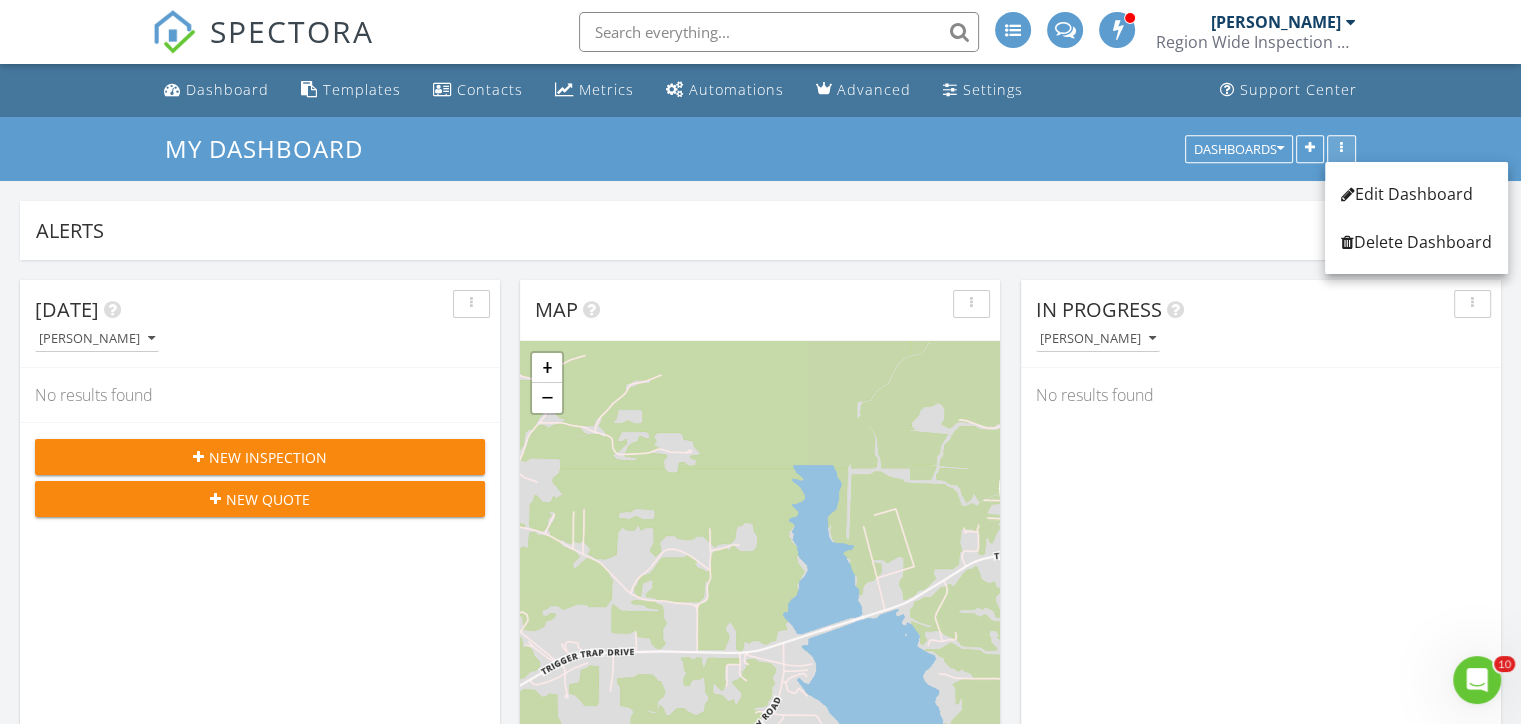 click at bounding box center (1341, 149) 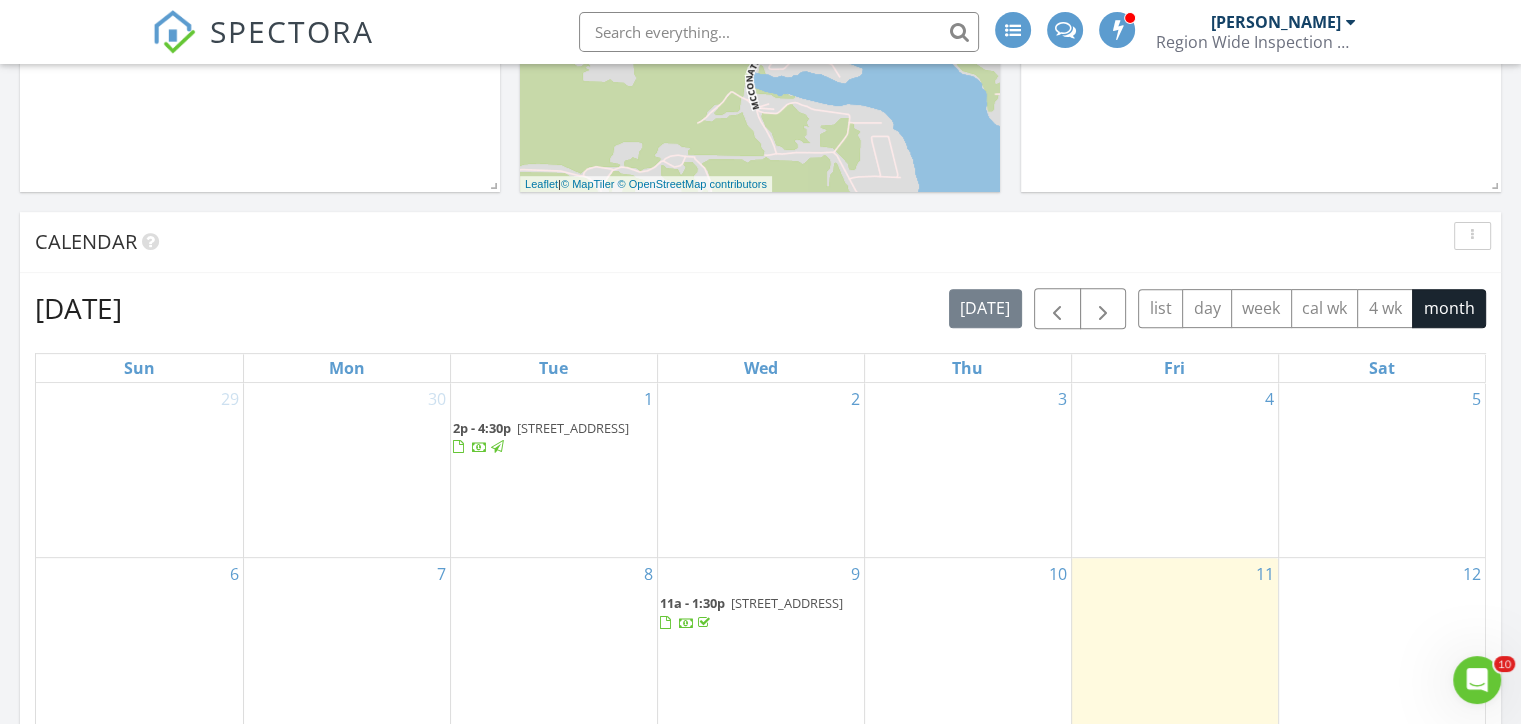 scroll, scrollTop: 700, scrollLeft: 0, axis: vertical 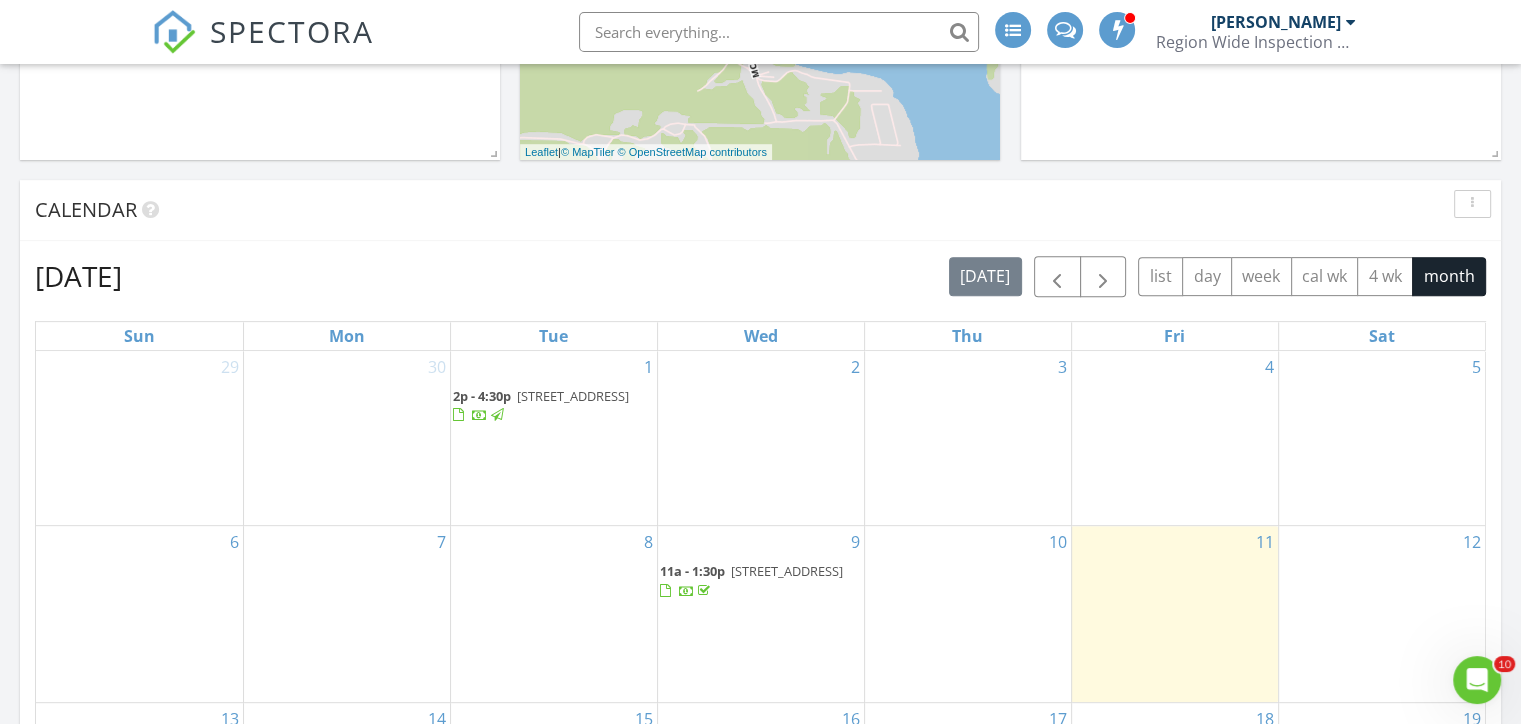 click on "Today
Brandon Erwin
No results found       New Inspection     New Quote         Map               + − Leaflet  |  © MapTiler   © OpenStreetMap contributors     In Progress
Brandon Erwin
No results found       Calendar                 July 2025 today list day week cal wk 4 wk month Sun Mon Tue Wed Thu Fri Sat 29 30 1
2p - 4:30p
512 Forest Dr, Oakdale 71463
2 3 4 5 6 7 8 9
11a - 1:30p
429 Acacia Ln, Zwolle 71486
10 11 12 13 14 15 16 17 18 19 20 21 22 23 24 25 26 27 28 29 30 31 1 2         Unconfirmed             No results found       Draft Inspections
All schedulers
No results found" at bounding box center [760, 470] 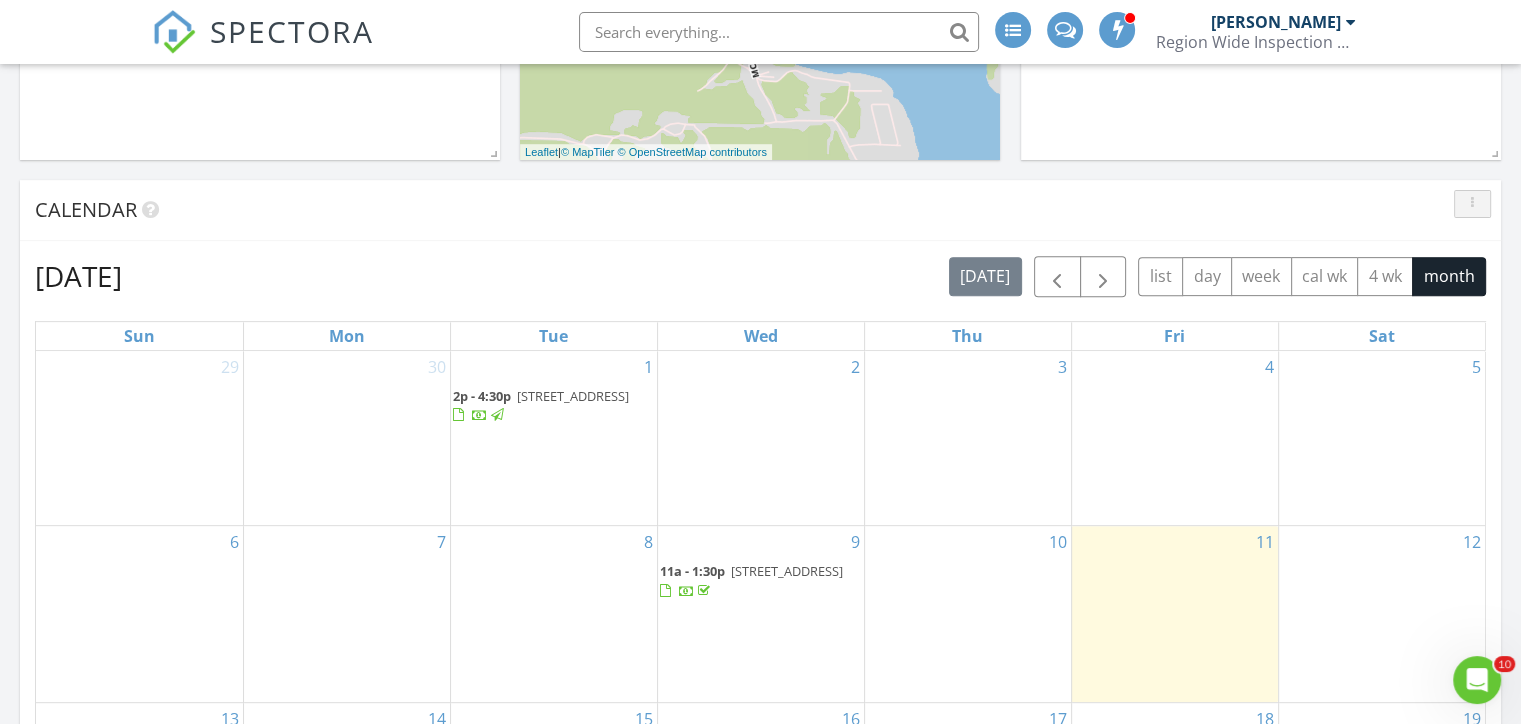 click at bounding box center (1472, 204) 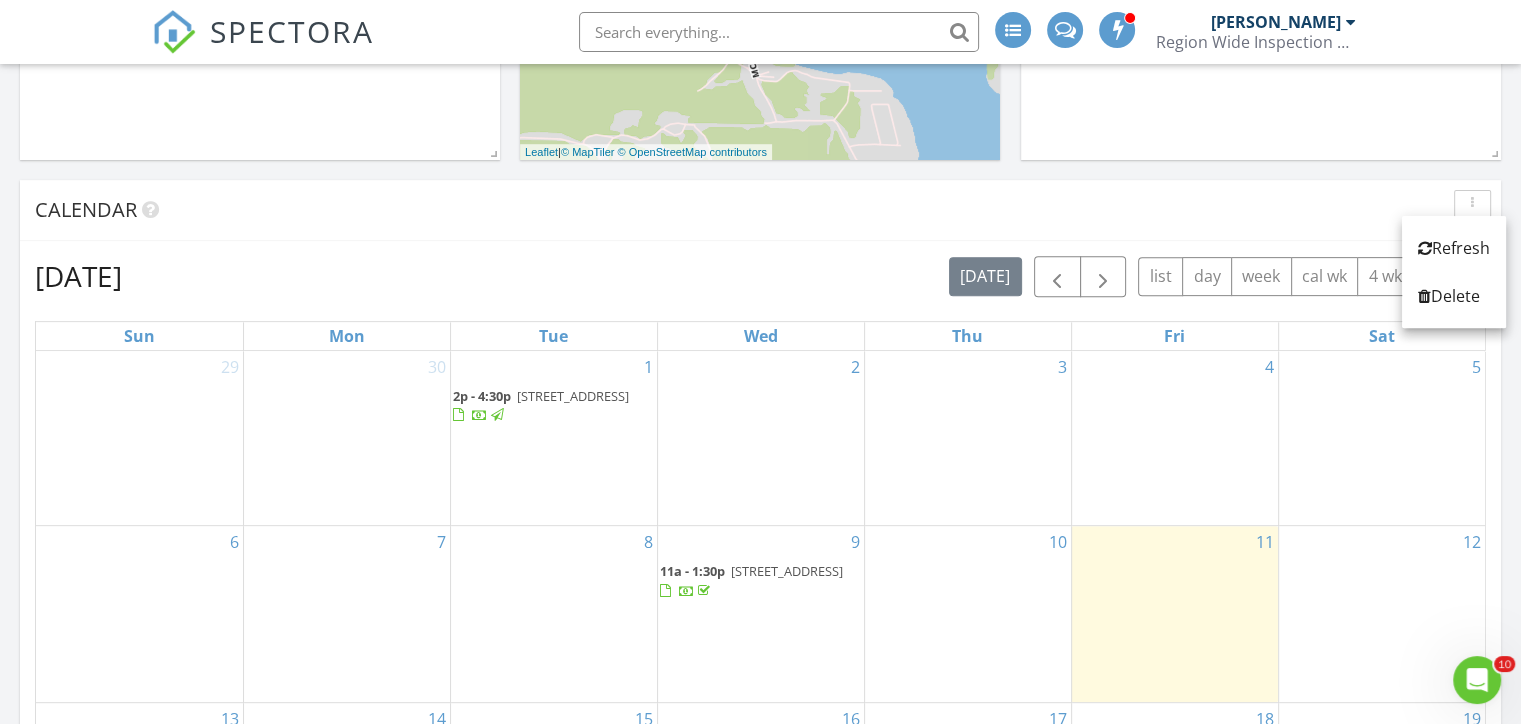 click on "Calendar" at bounding box center [745, 210] 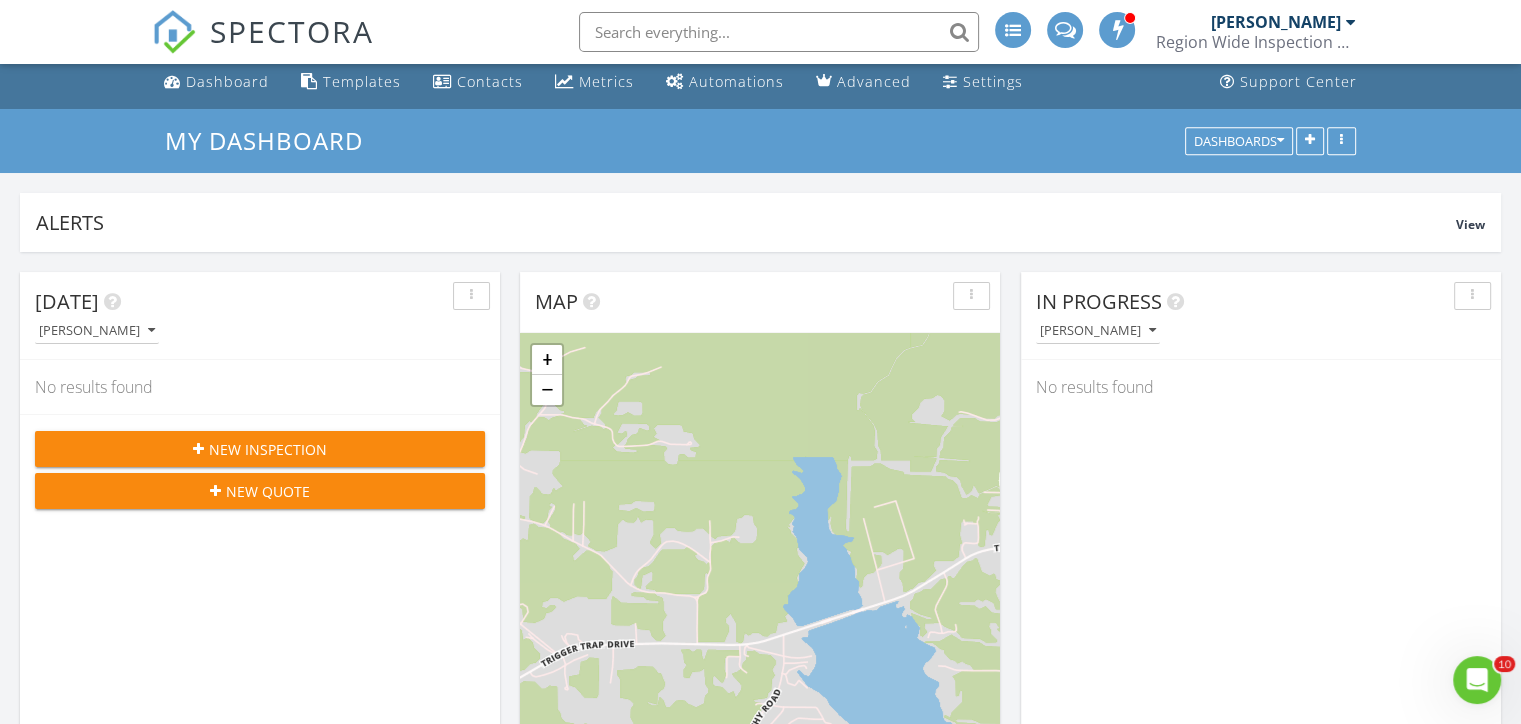scroll, scrollTop: 0, scrollLeft: 0, axis: both 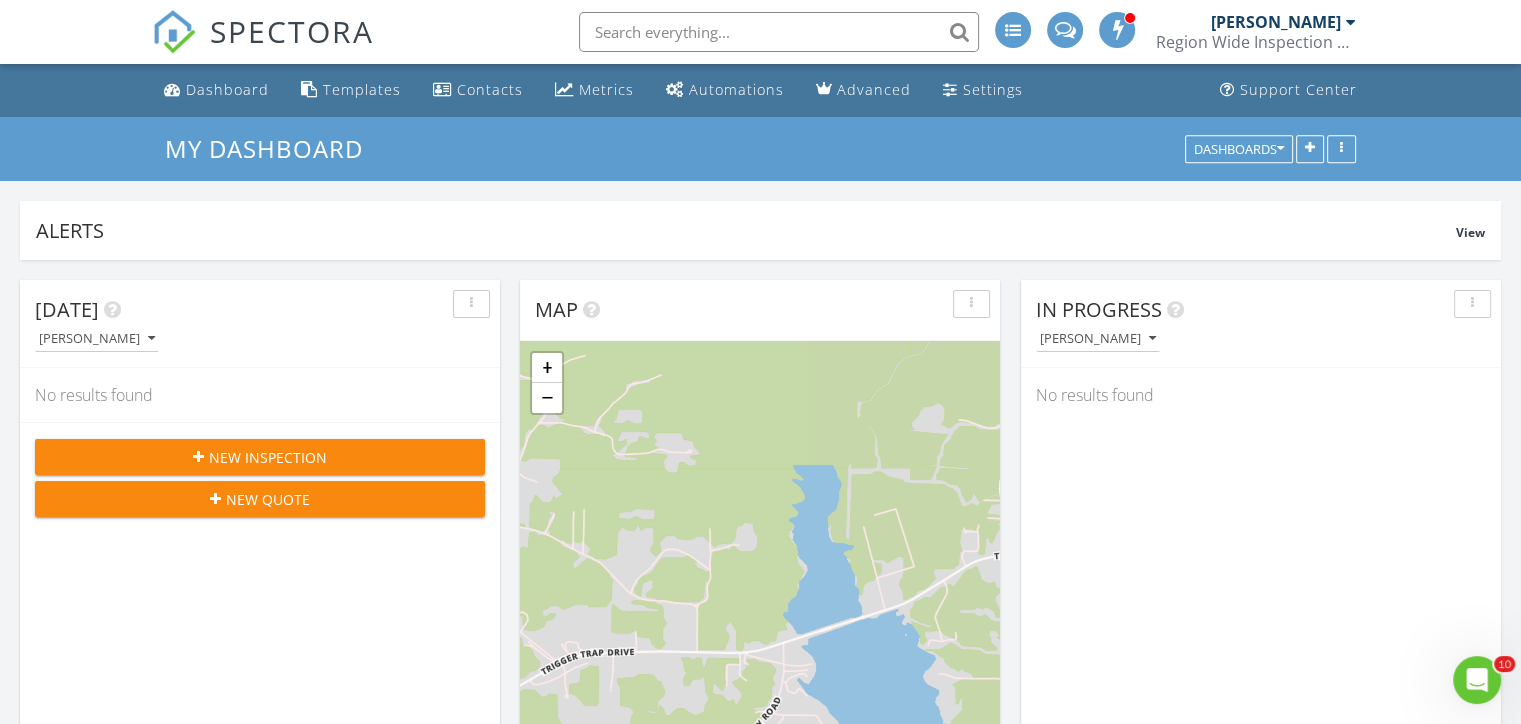 click at bounding box center (1013, 30) 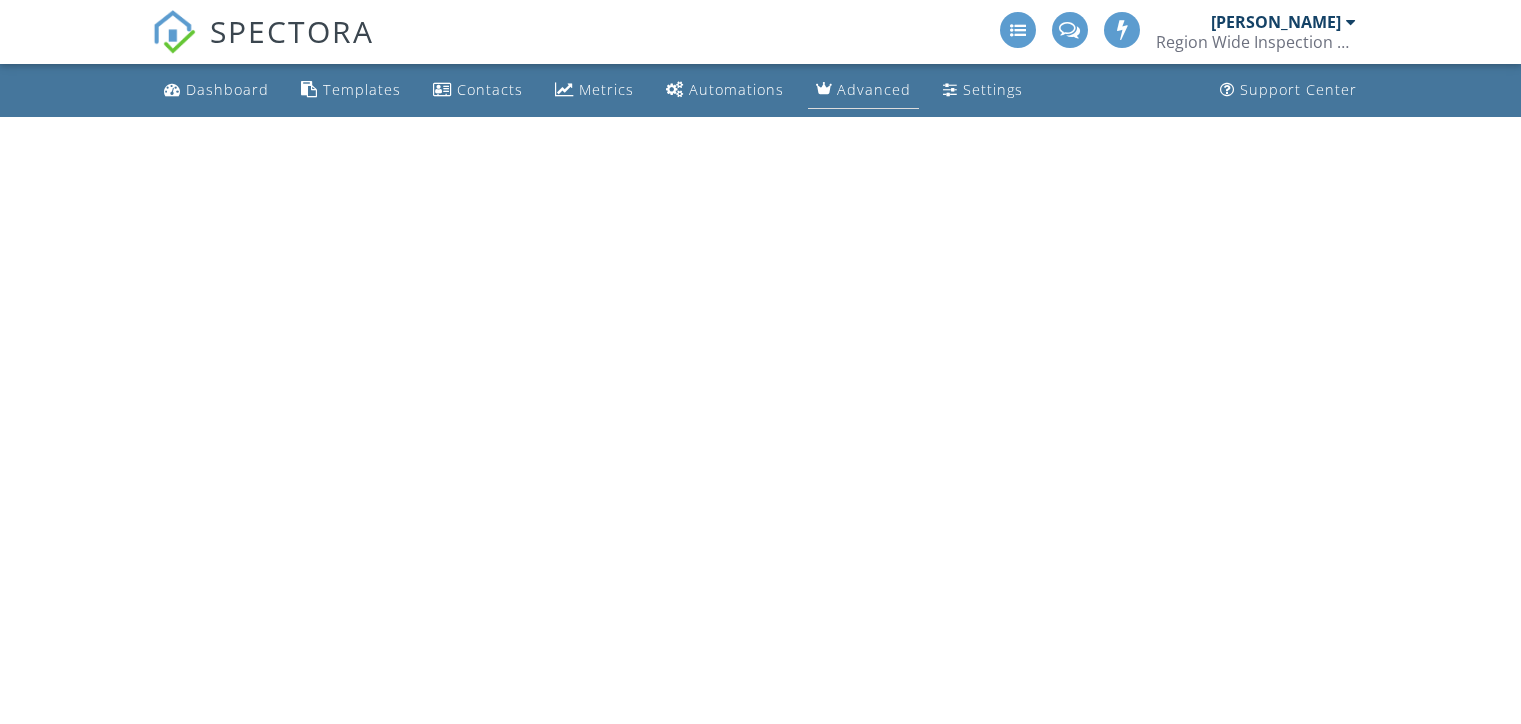 scroll, scrollTop: 0, scrollLeft: 0, axis: both 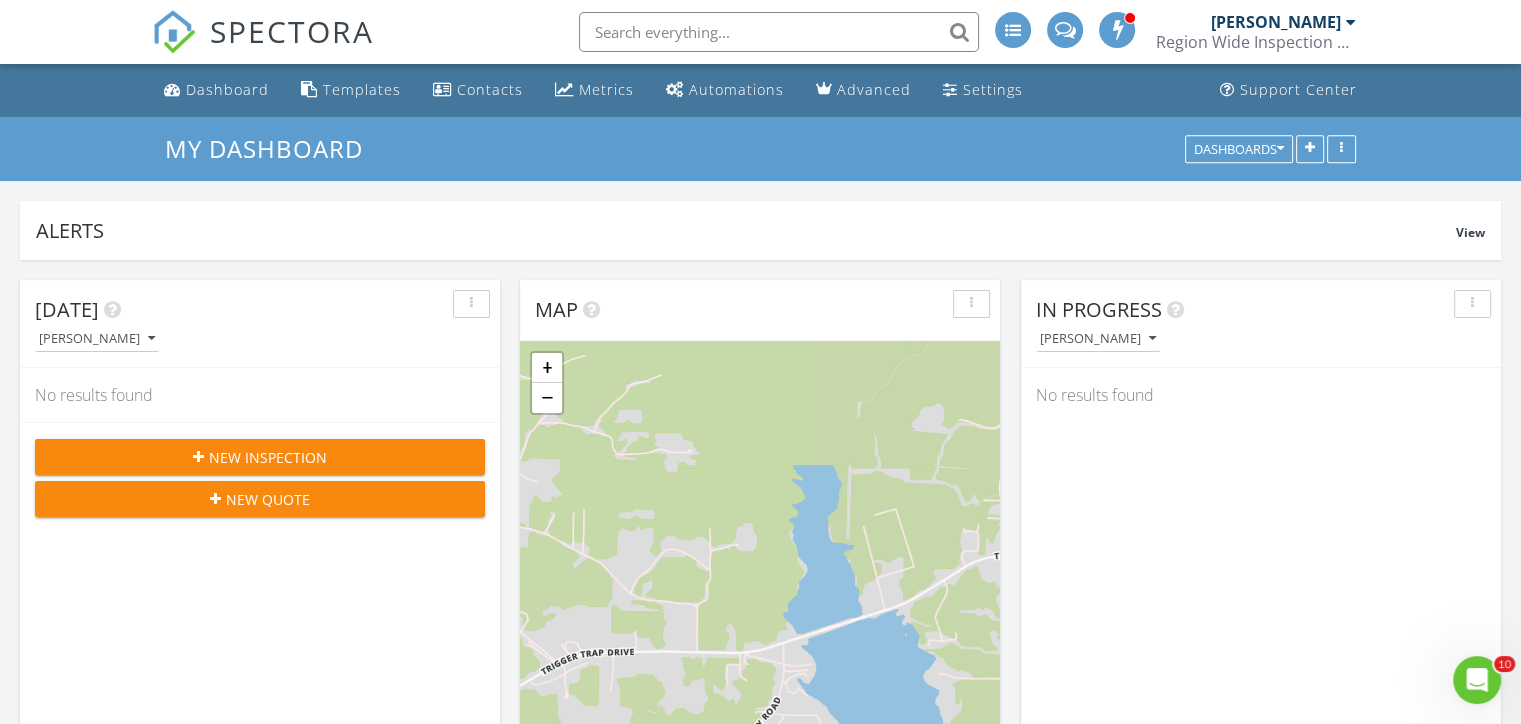 click on "[PERSON_NAME]" at bounding box center (1276, 22) 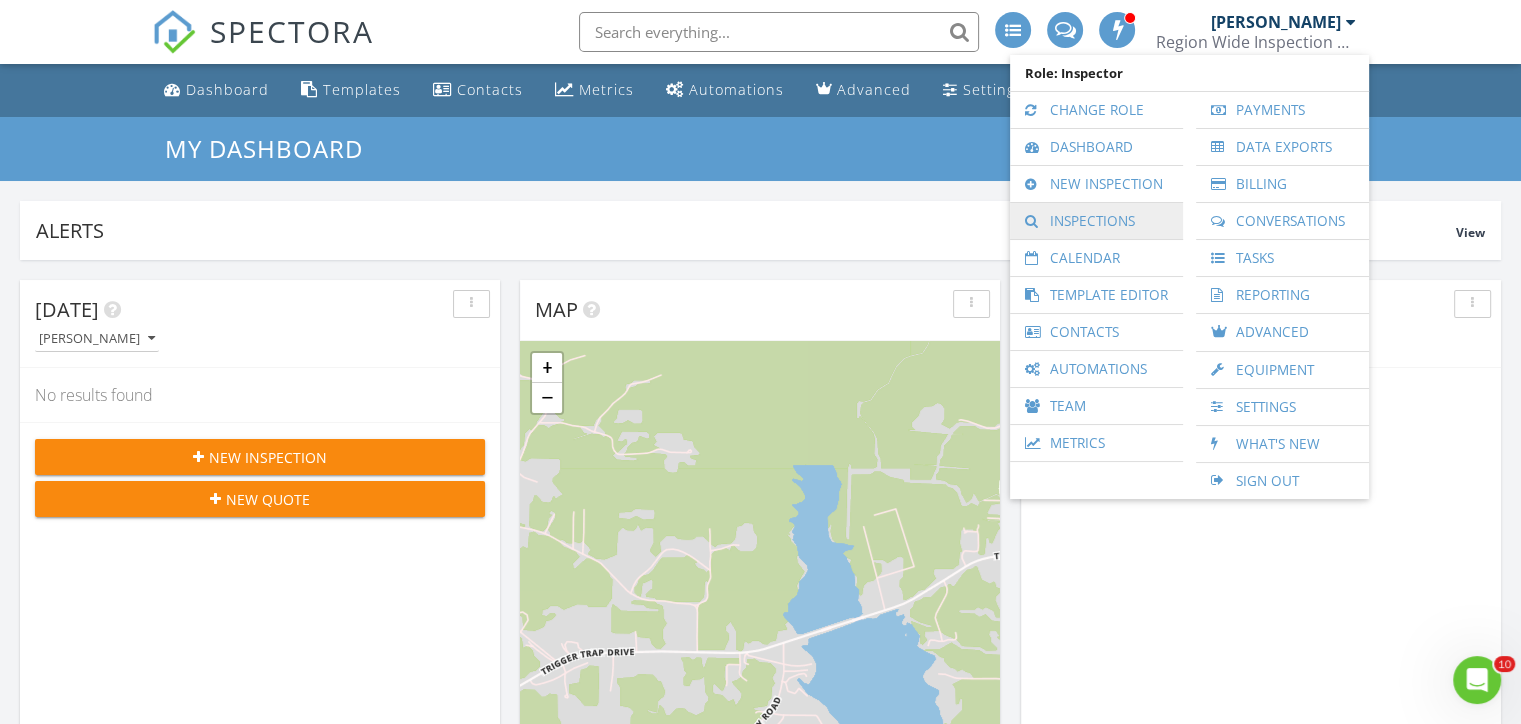 click on "Inspections" at bounding box center (1096, 221) 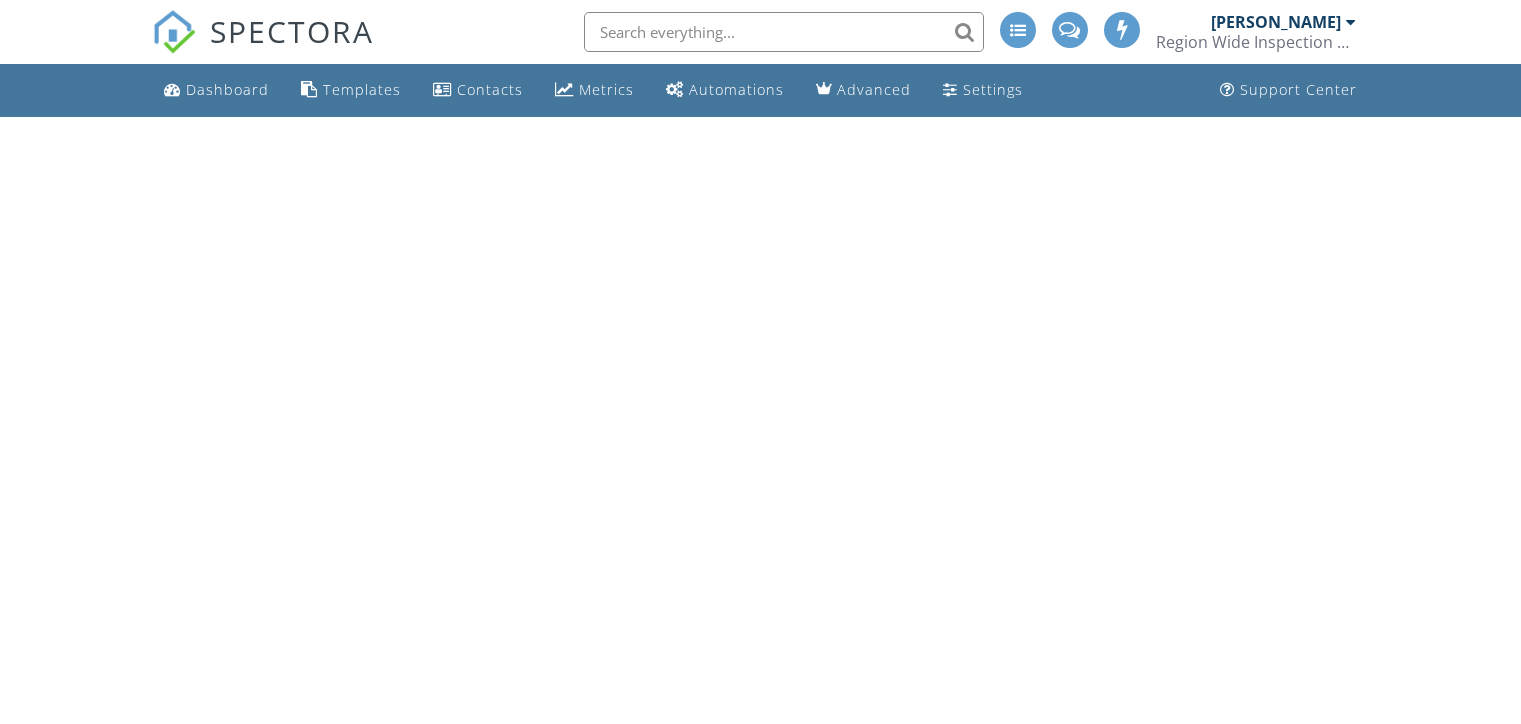 scroll, scrollTop: 0, scrollLeft: 0, axis: both 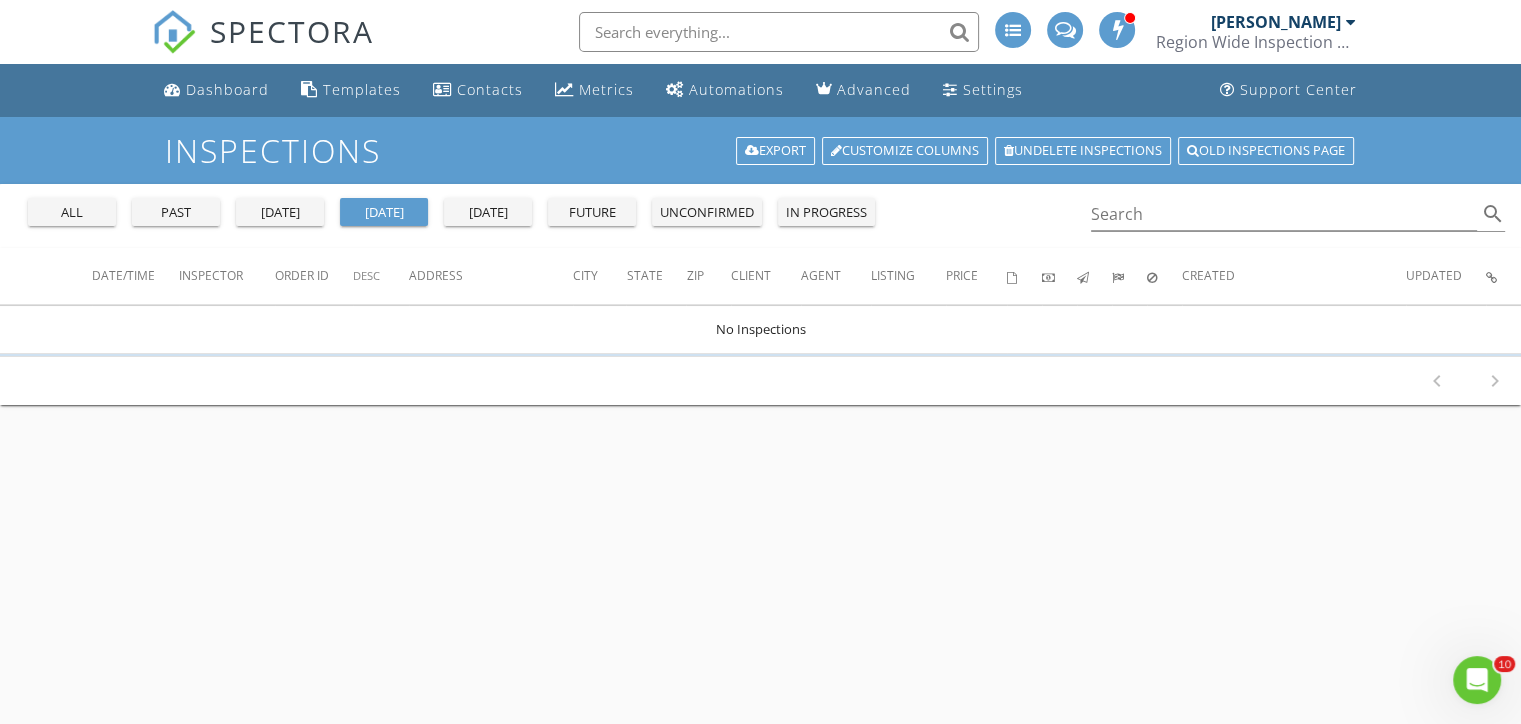 click on "past" at bounding box center [176, 213] 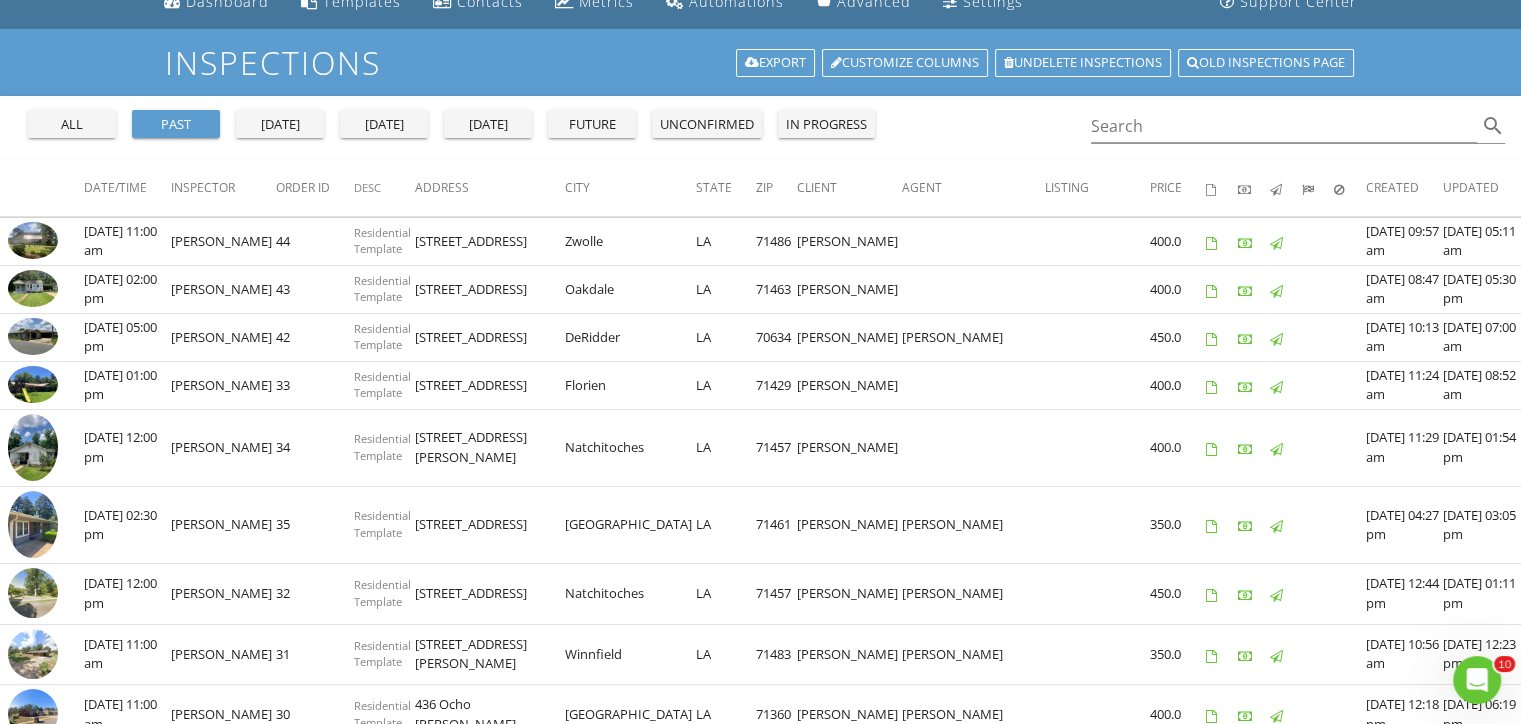 scroll, scrollTop: 56, scrollLeft: 0, axis: vertical 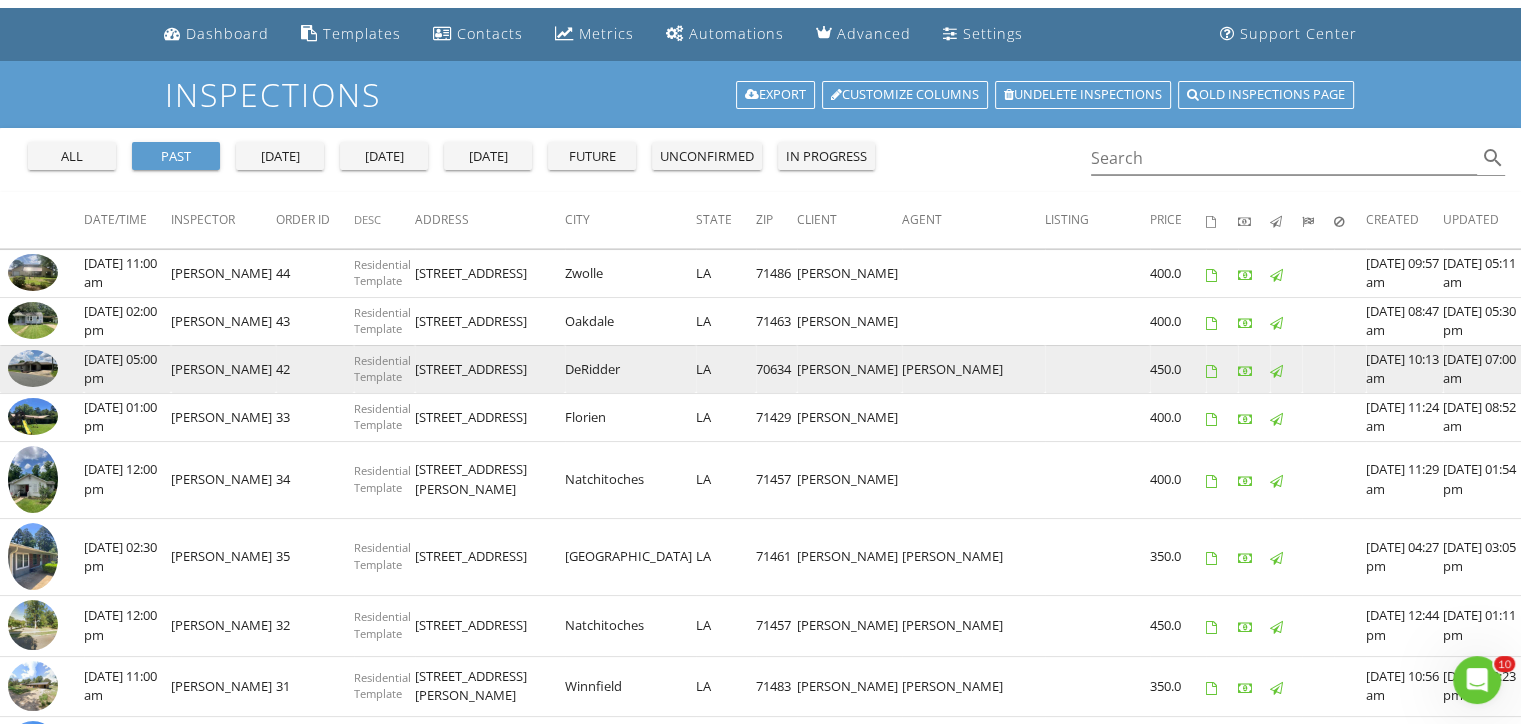 drag, startPoint x: 423, startPoint y: 365, endPoint x: 641, endPoint y: 367, distance: 218.00917 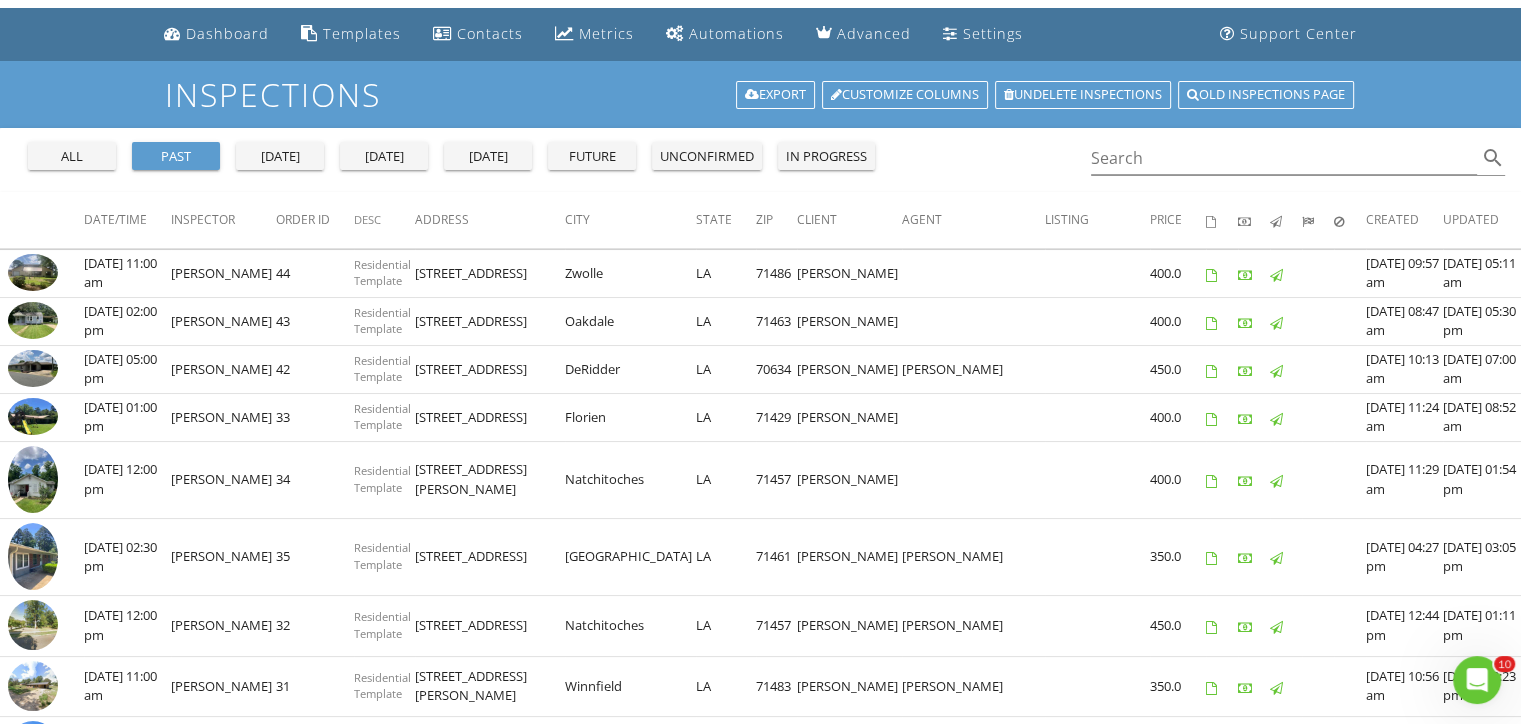 click on "Inspections" at bounding box center (760, 94) 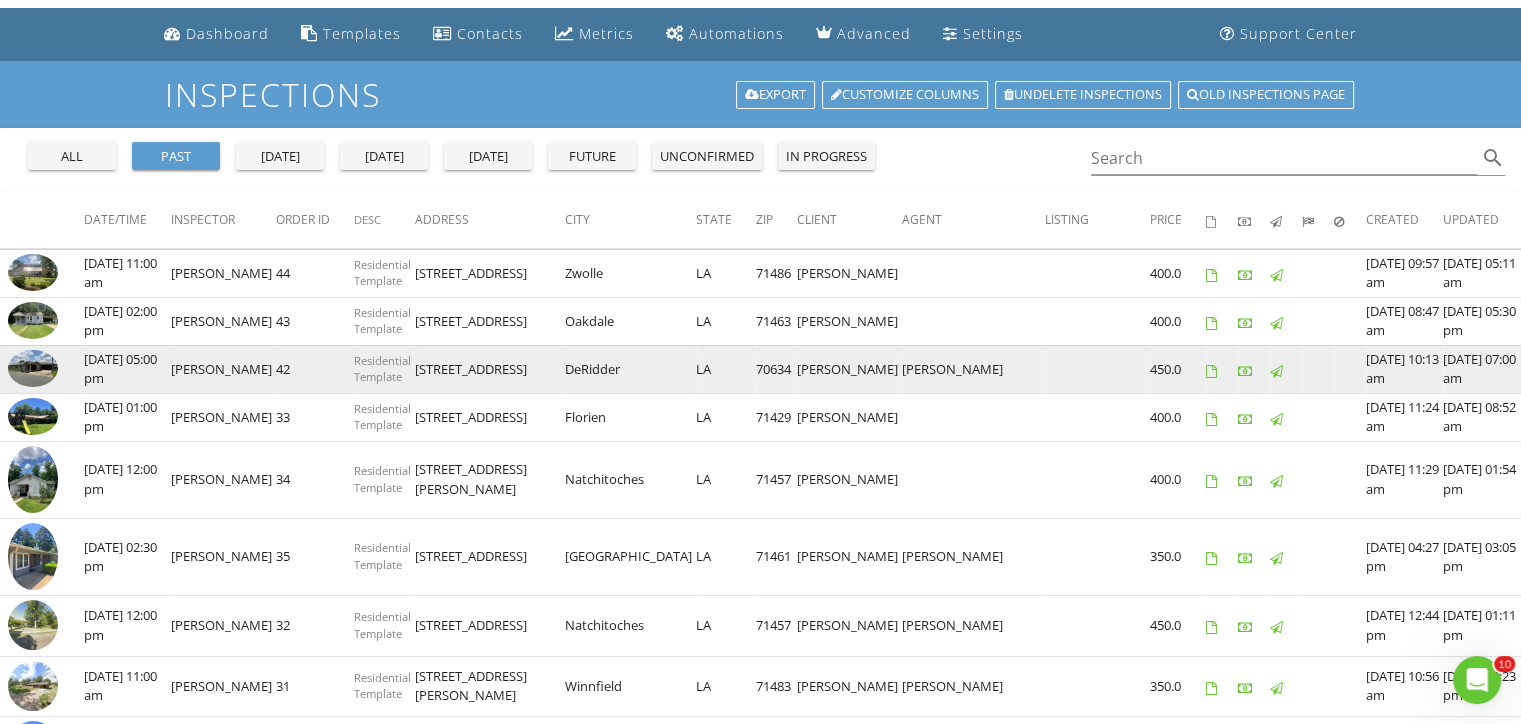 drag, startPoint x: 410, startPoint y: 365, endPoint x: 471, endPoint y: 370, distance: 61.204575 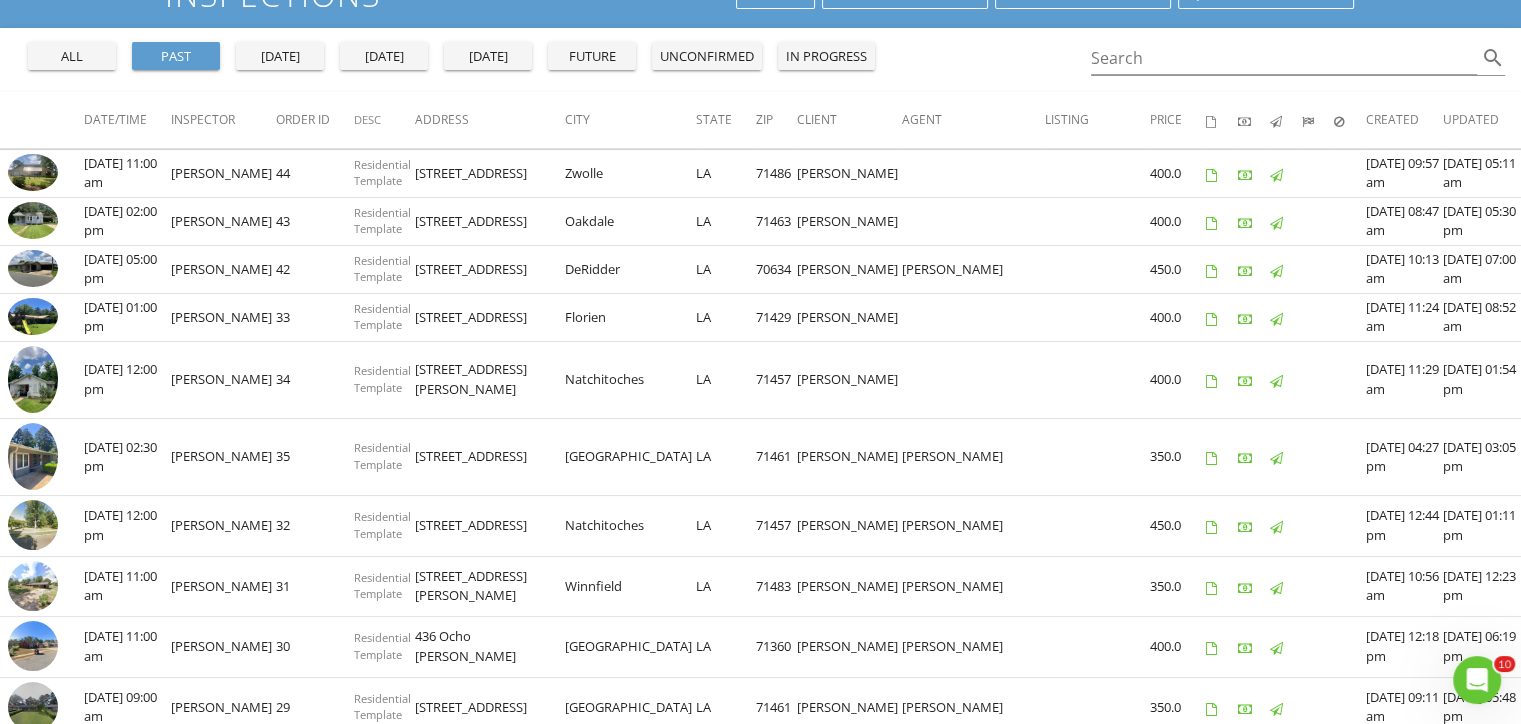 scroll, scrollTop: 0, scrollLeft: 0, axis: both 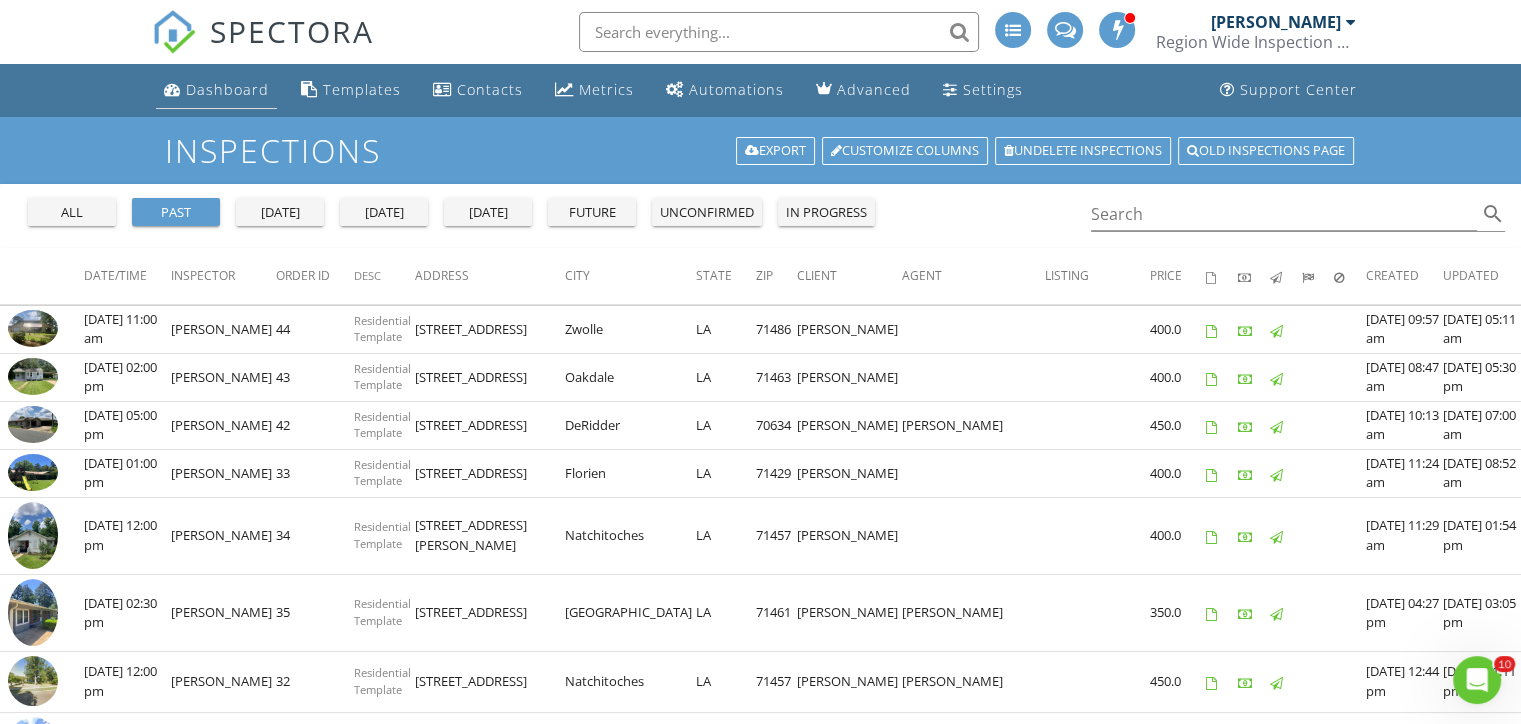 click on "Dashboard" at bounding box center (227, 89) 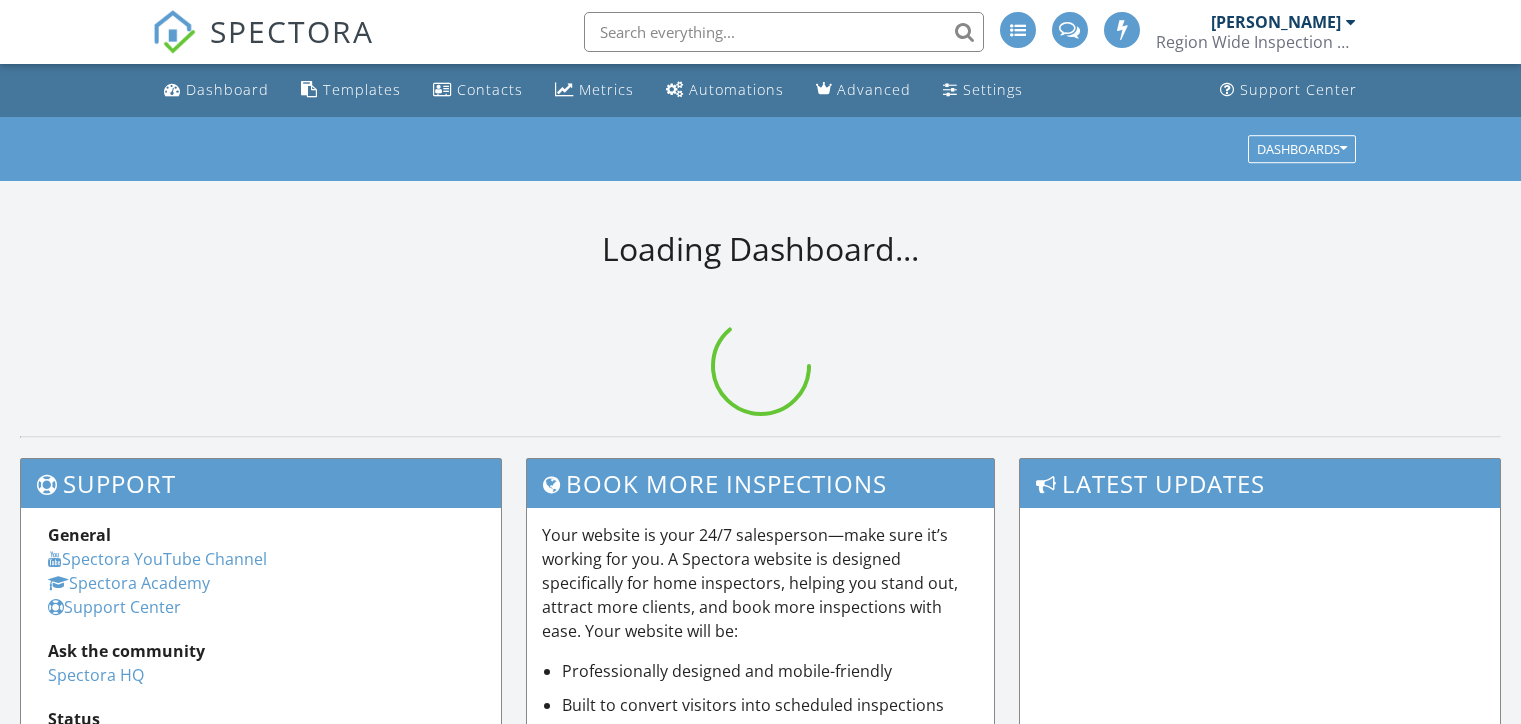 scroll, scrollTop: 0, scrollLeft: 0, axis: both 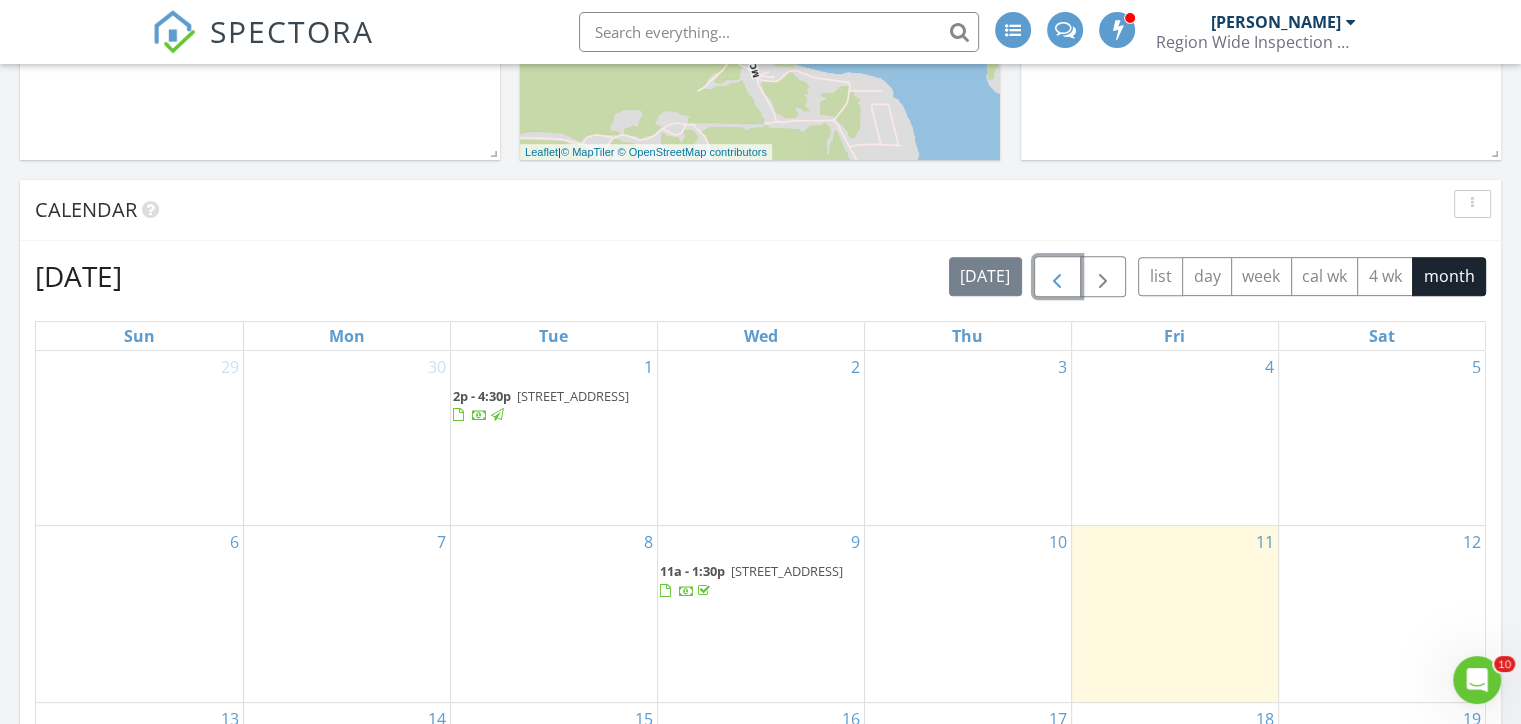 click at bounding box center [1057, 277] 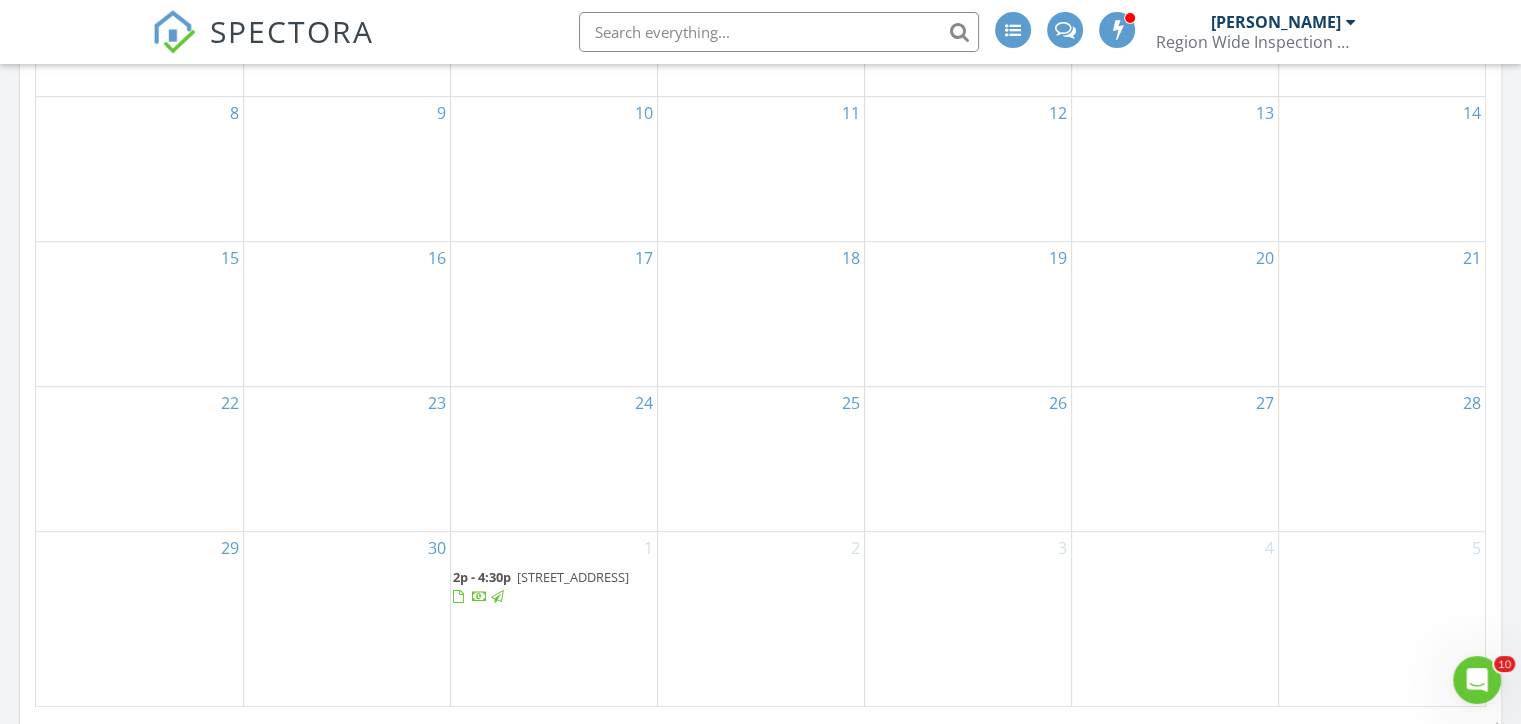 scroll, scrollTop: 1200, scrollLeft: 0, axis: vertical 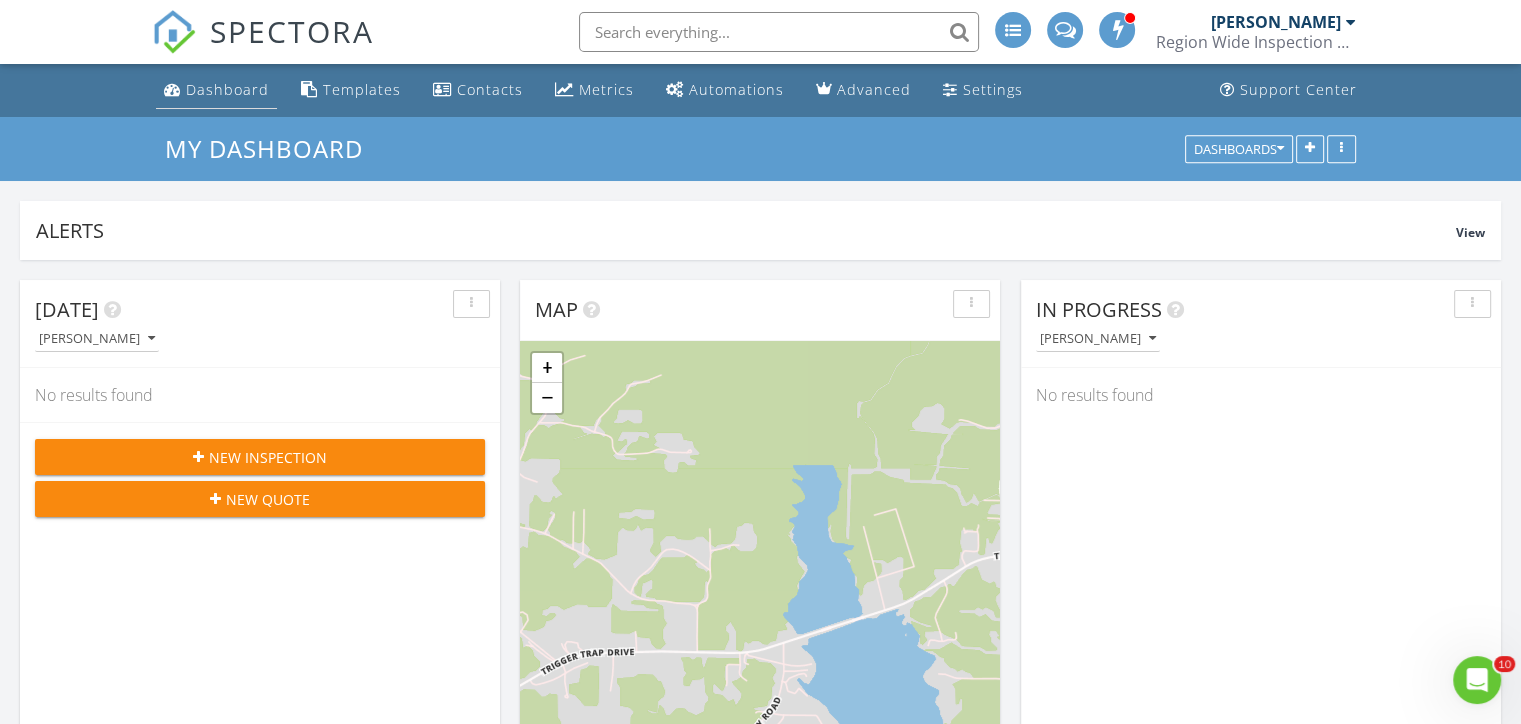 click on "Dashboard" at bounding box center (227, 89) 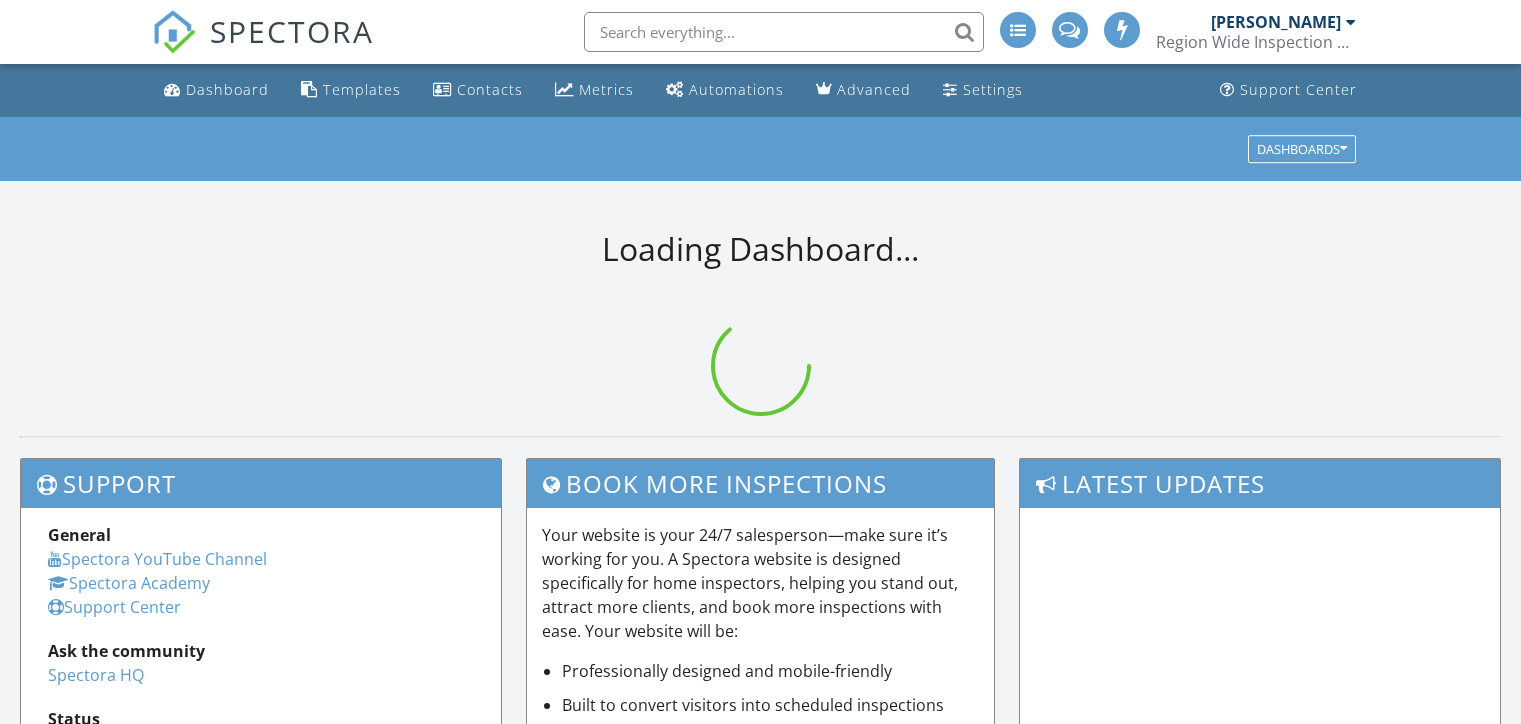 scroll, scrollTop: 0, scrollLeft: 0, axis: both 